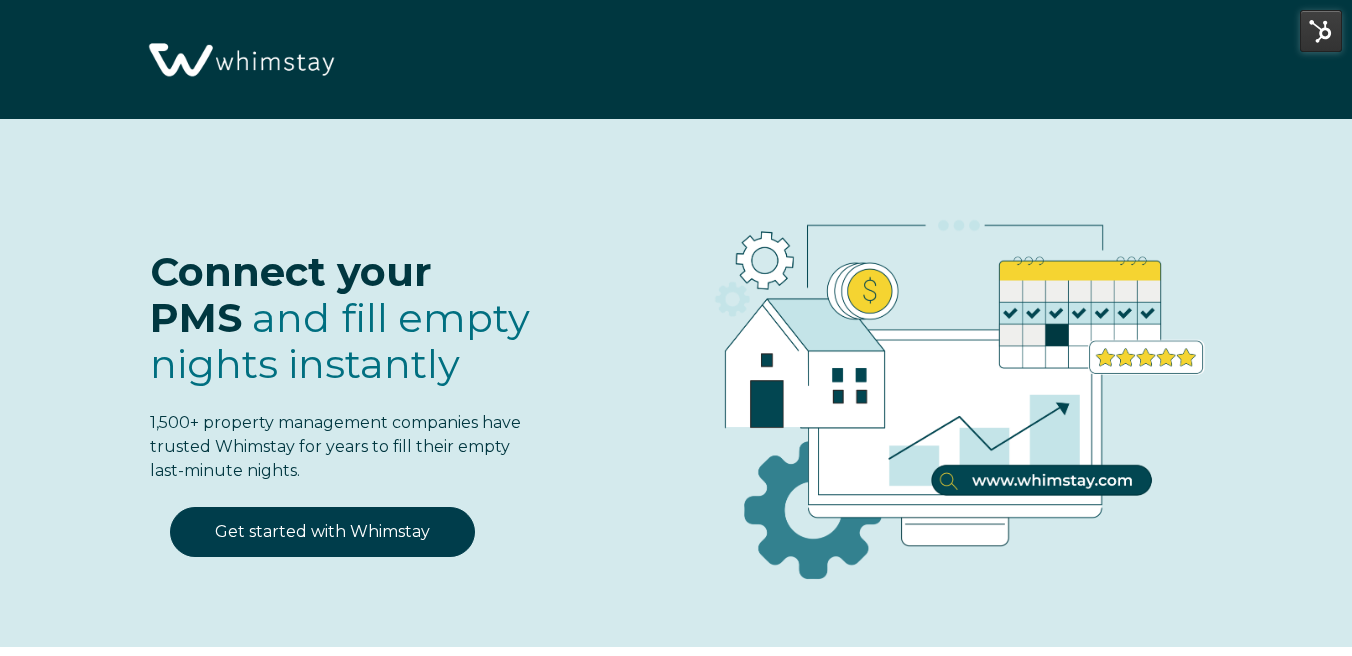 select on "US" 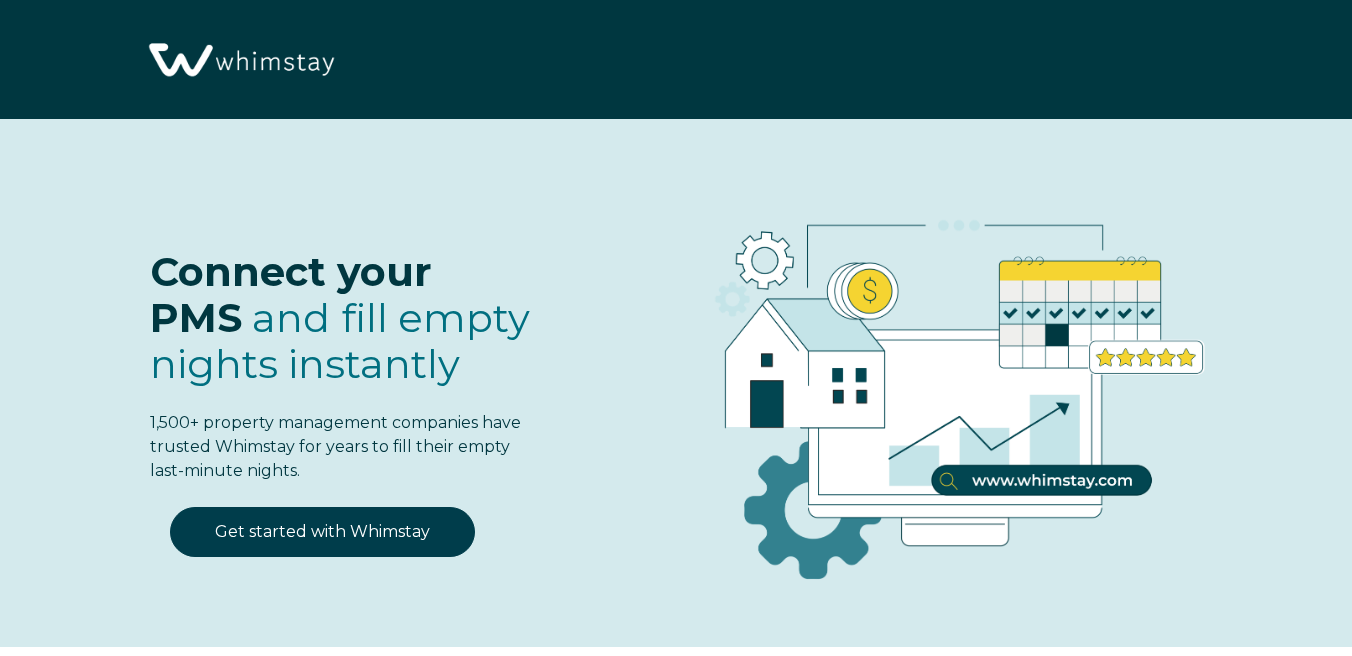 scroll, scrollTop: 0, scrollLeft: 0, axis: both 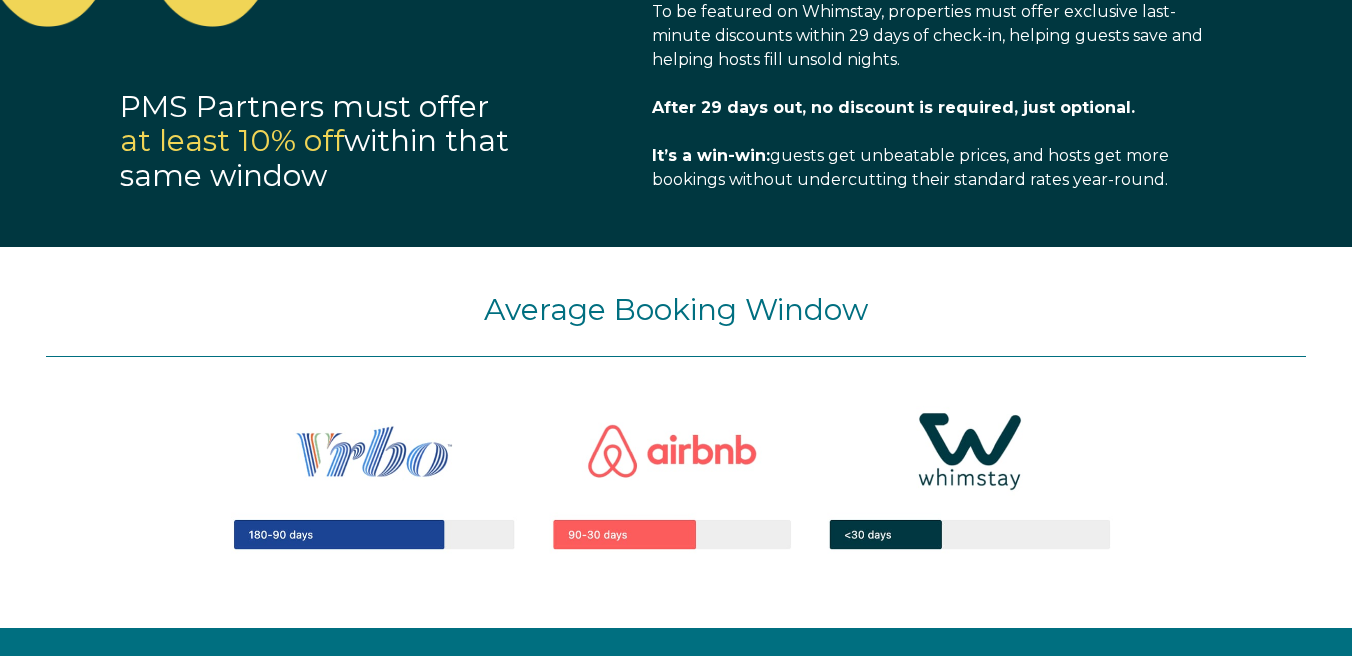 select on "US" 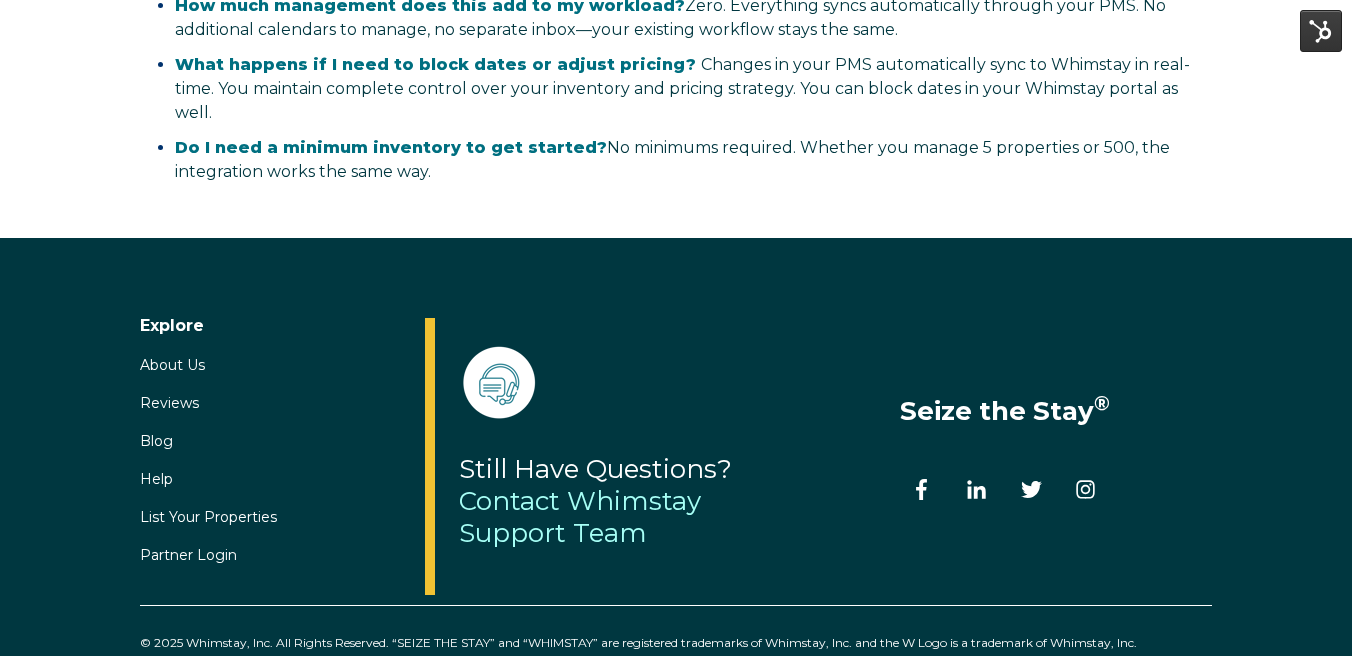 scroll, scrollTop: 4525, scrollLeft: 0, axis: vertical 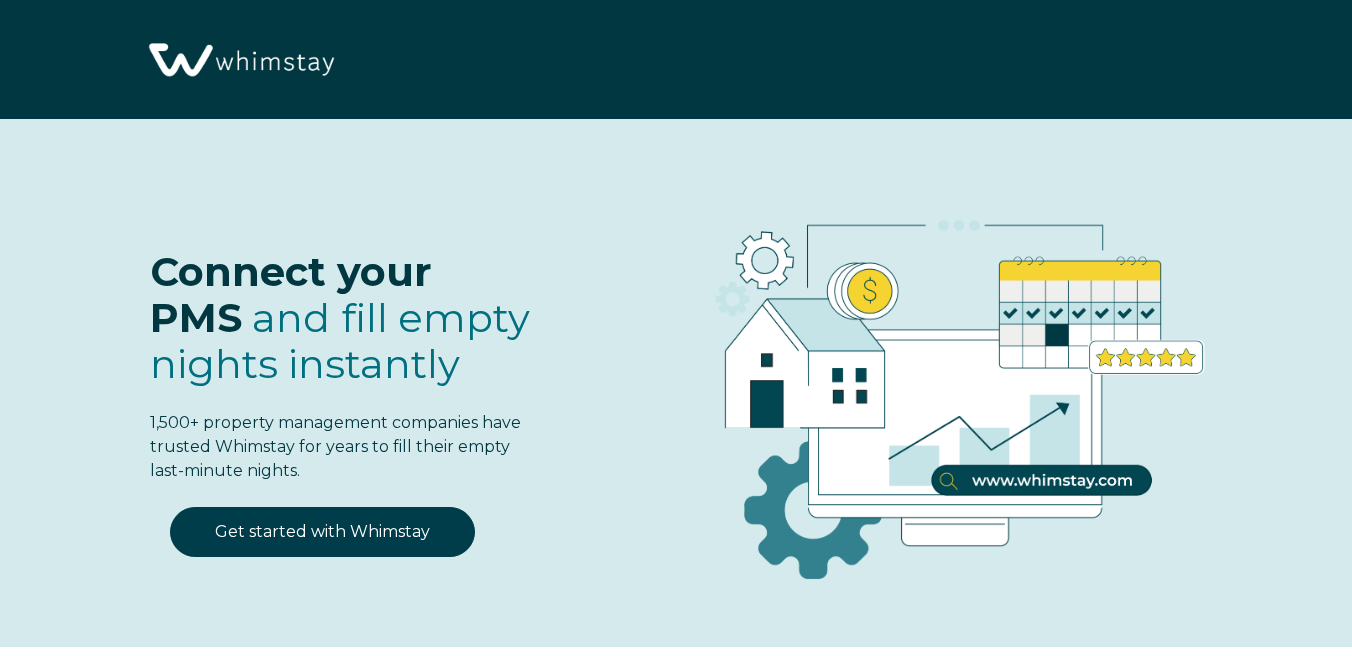 select on "US" 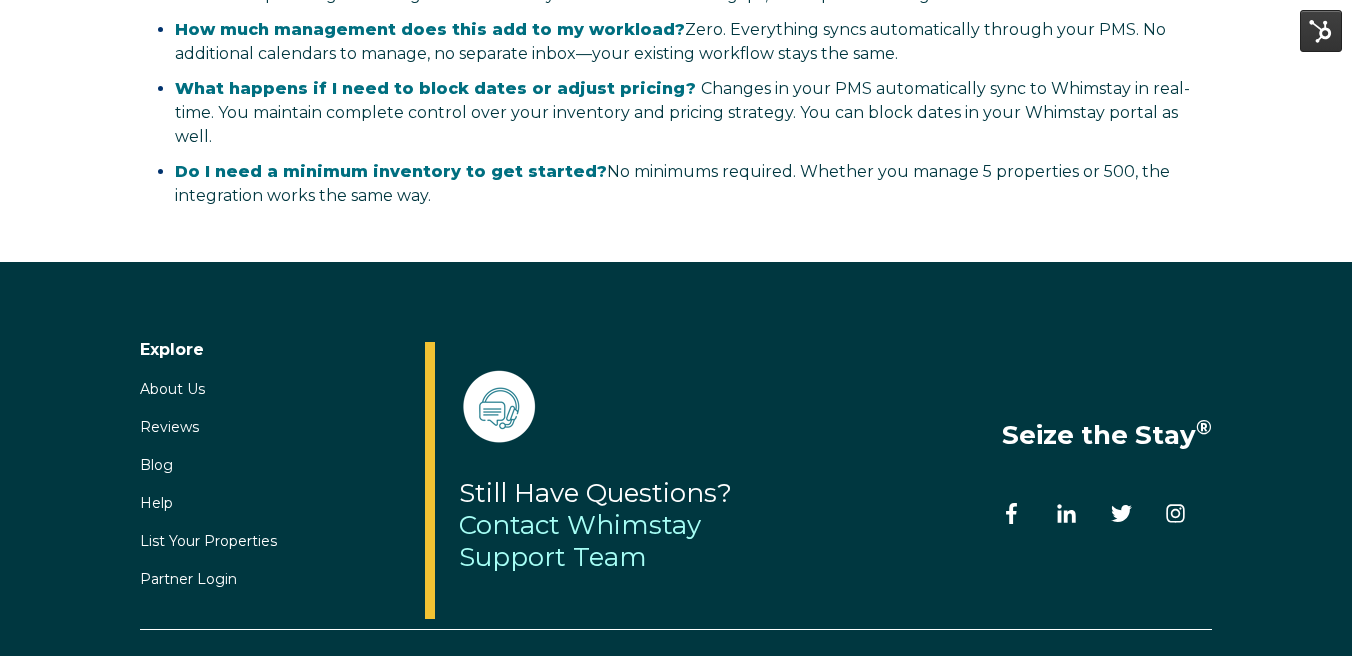 scroll, scrollTop: 4494, scrollLeft: 0, axis: vertical 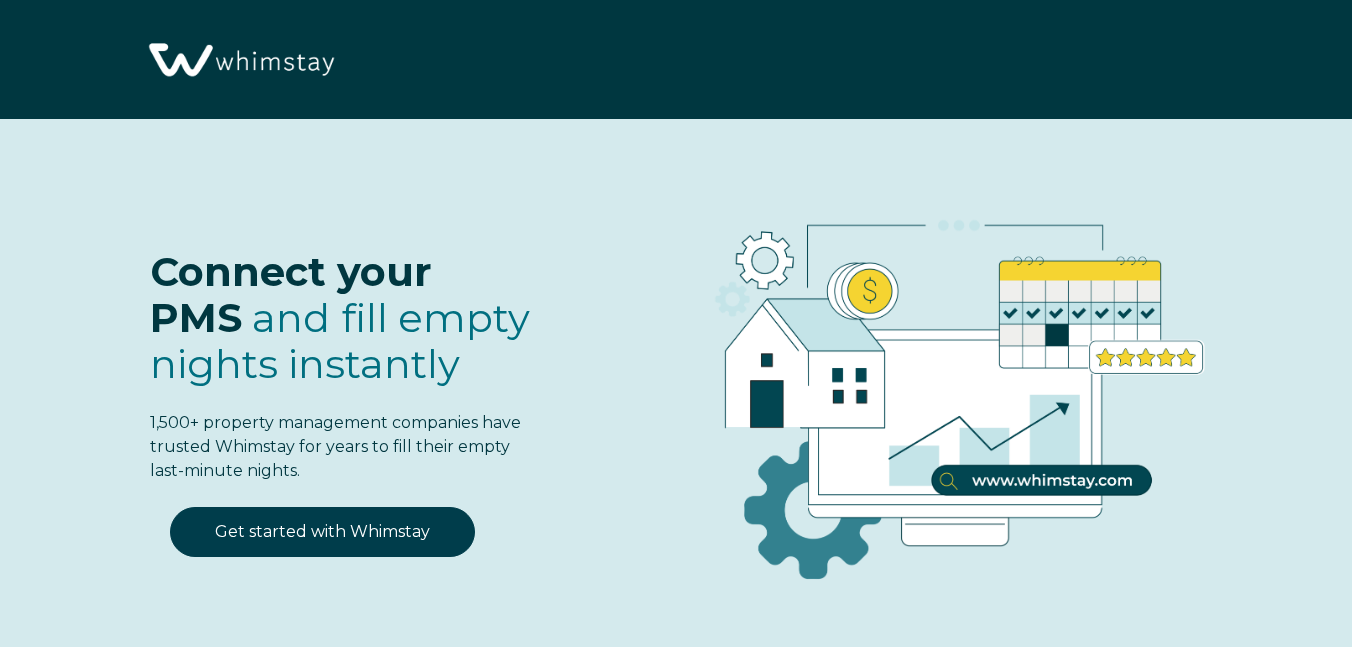 select on "US" 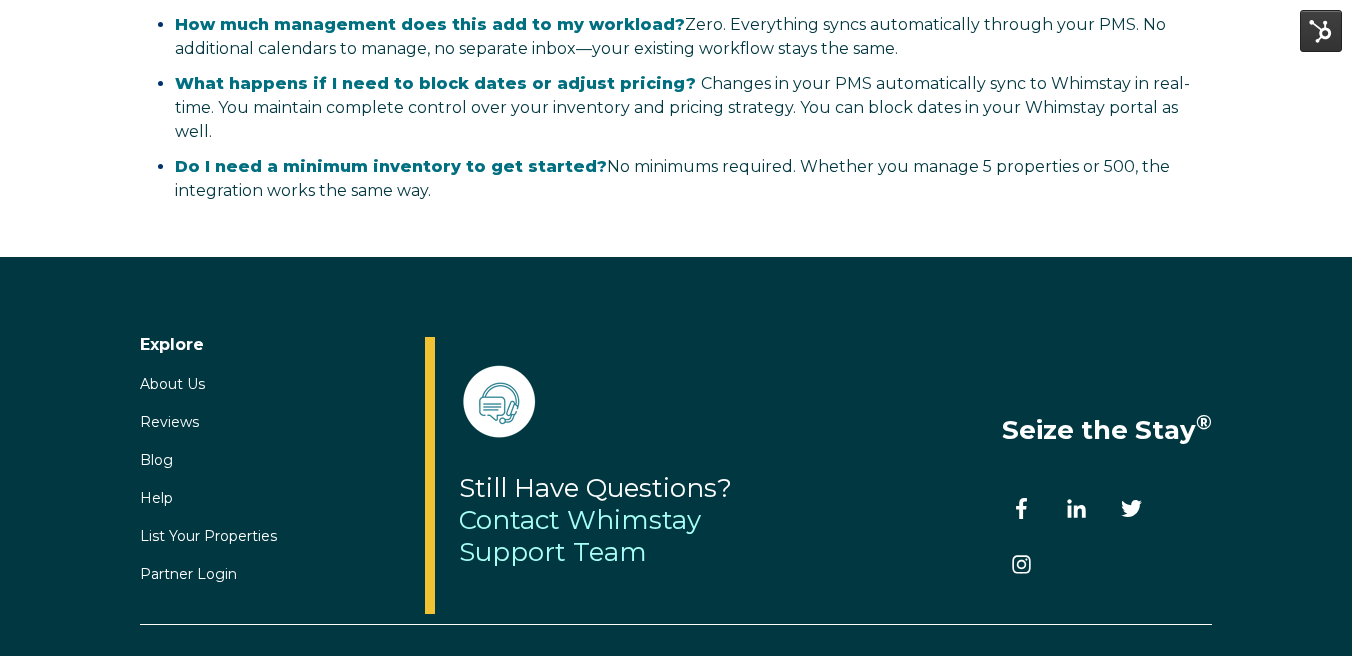 scroll, scrollTop: 4498, scrollLeft: 0, axis: vertical 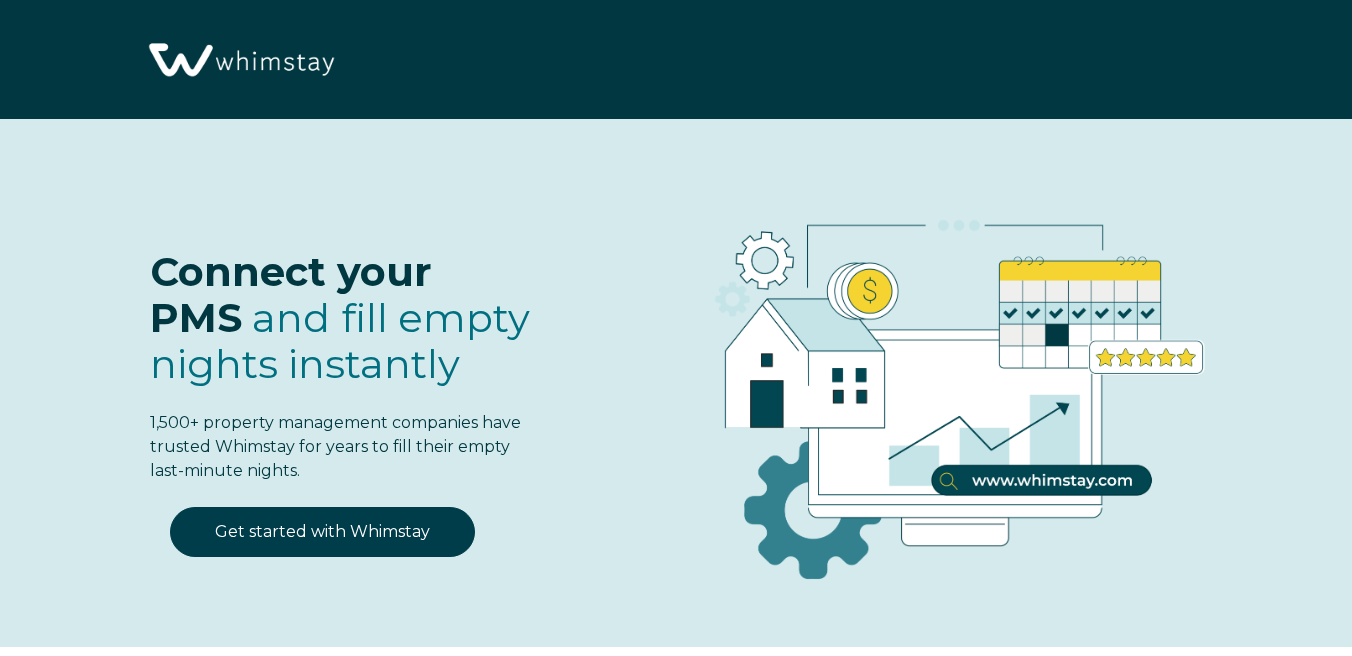 select on "US" 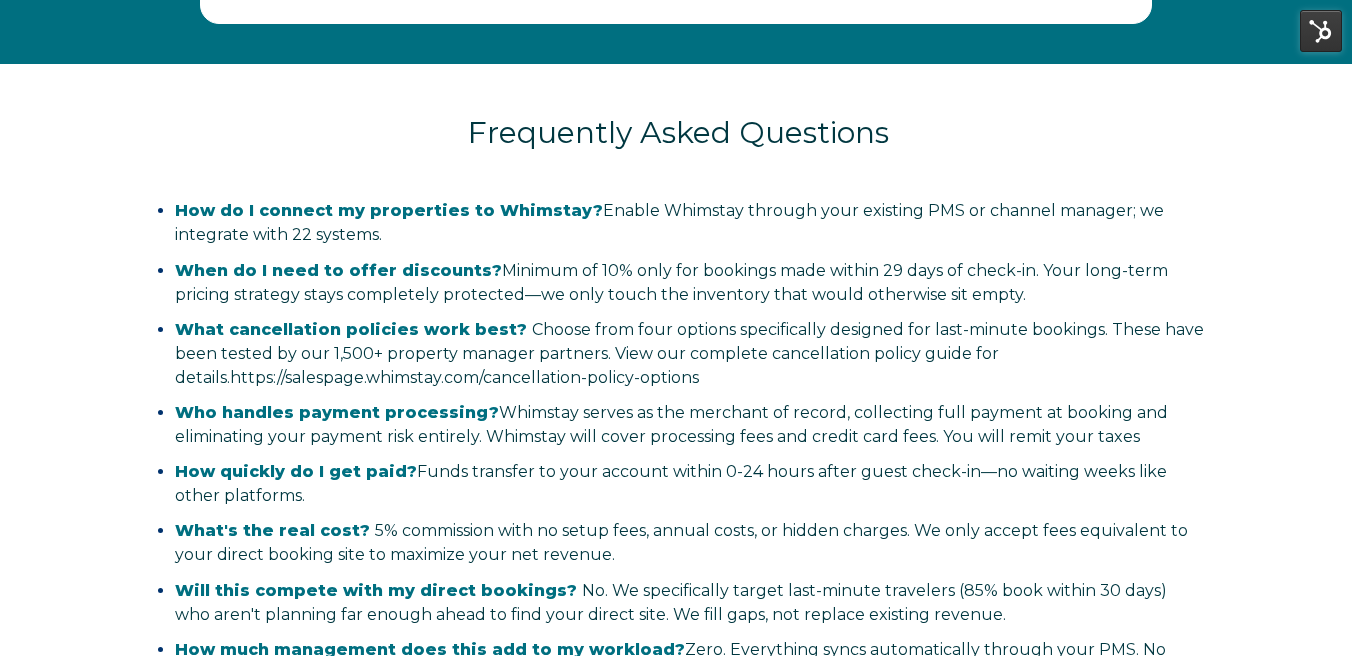 scroll, scrollTop: 4525, scrollLeft: 0, axis: vertical 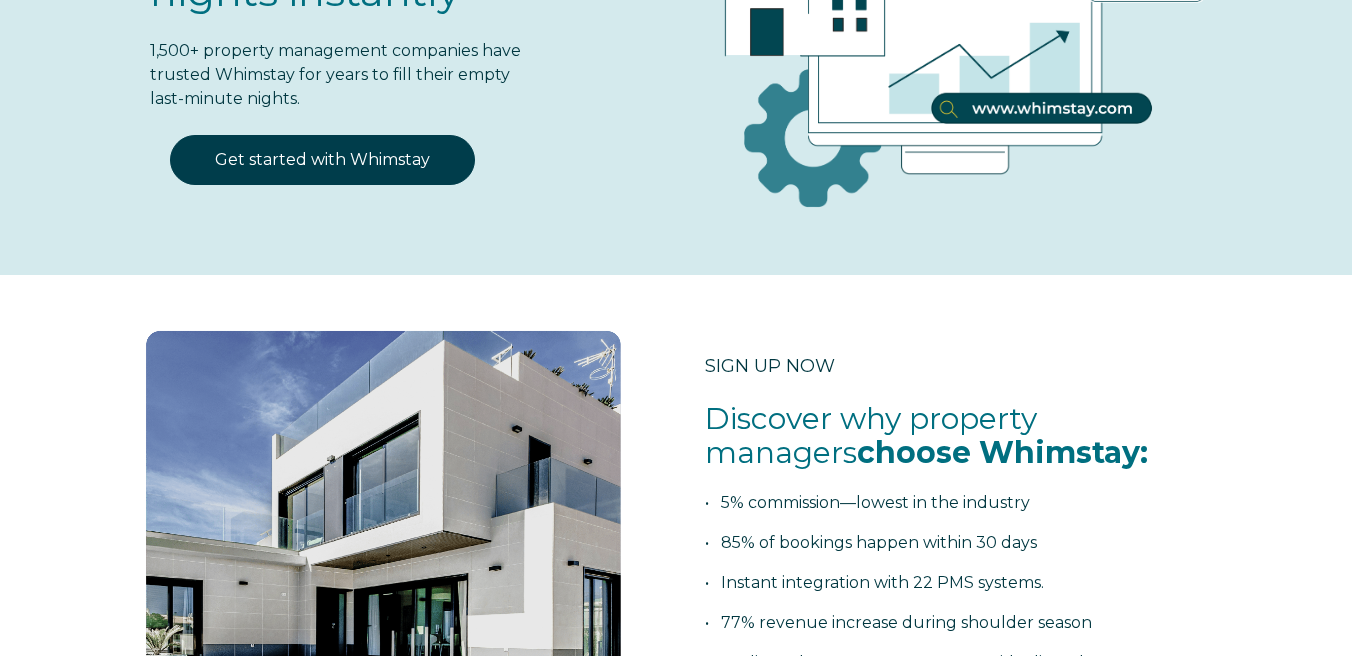 select on "US" 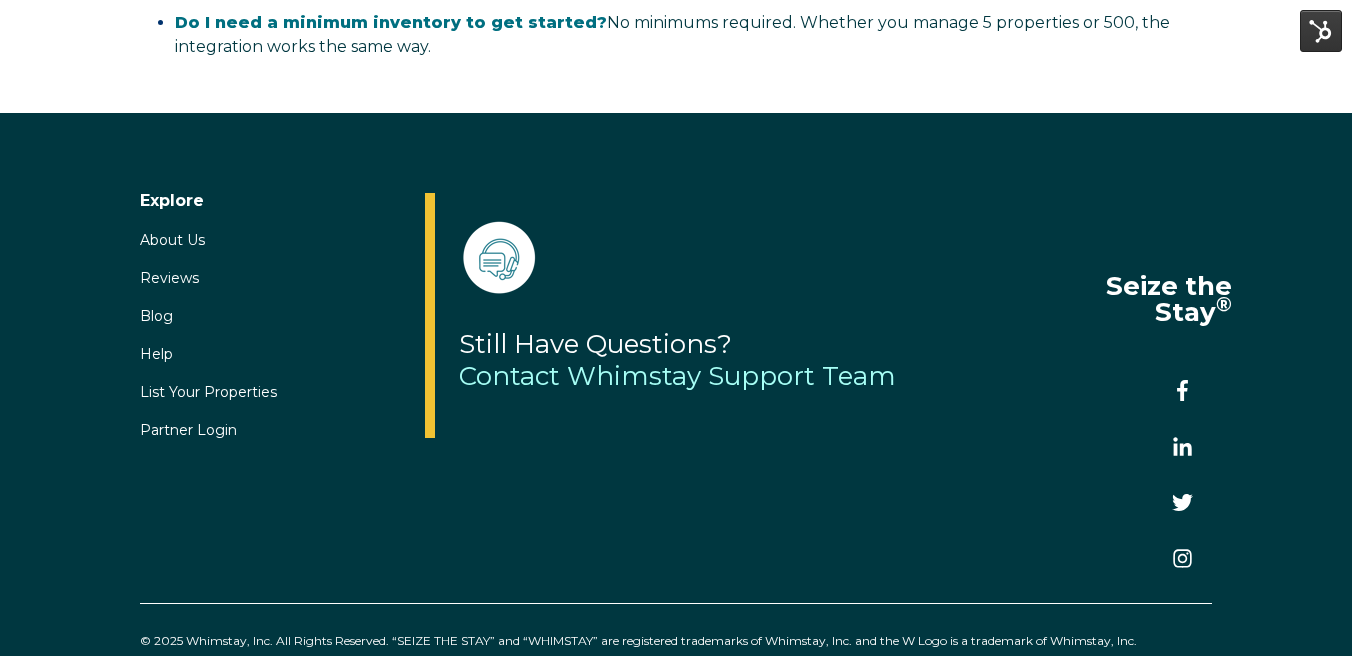 scroll, scrollTop: 4646, scrollLeft: 0, axis: vertical 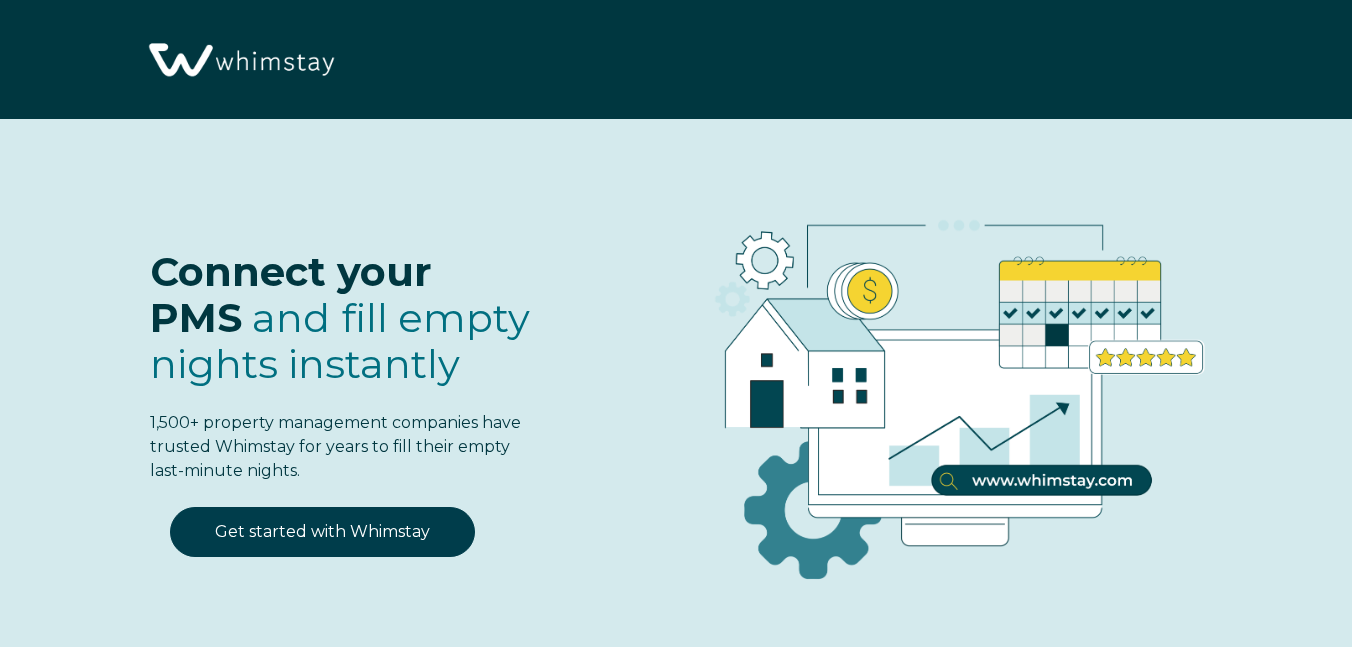 select on "US" 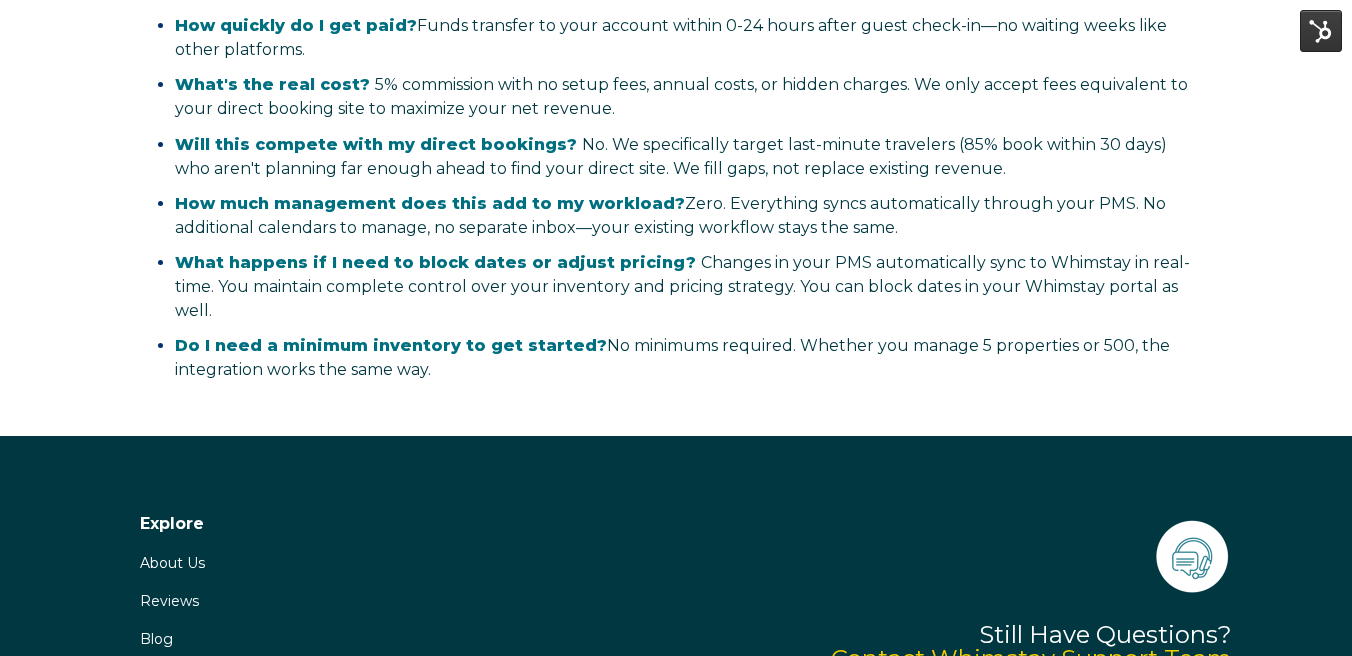 scroll, scrollTop: 4516, scrollLeft: 0, axis: vertical 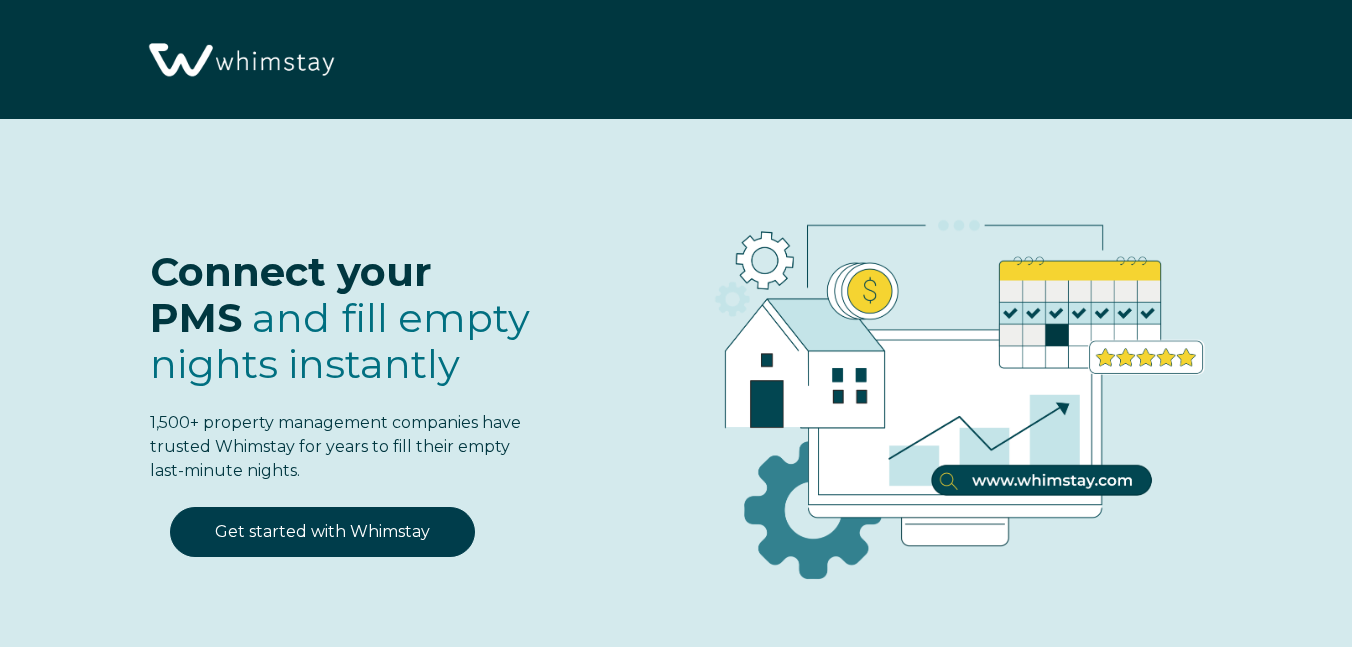 select on "US" 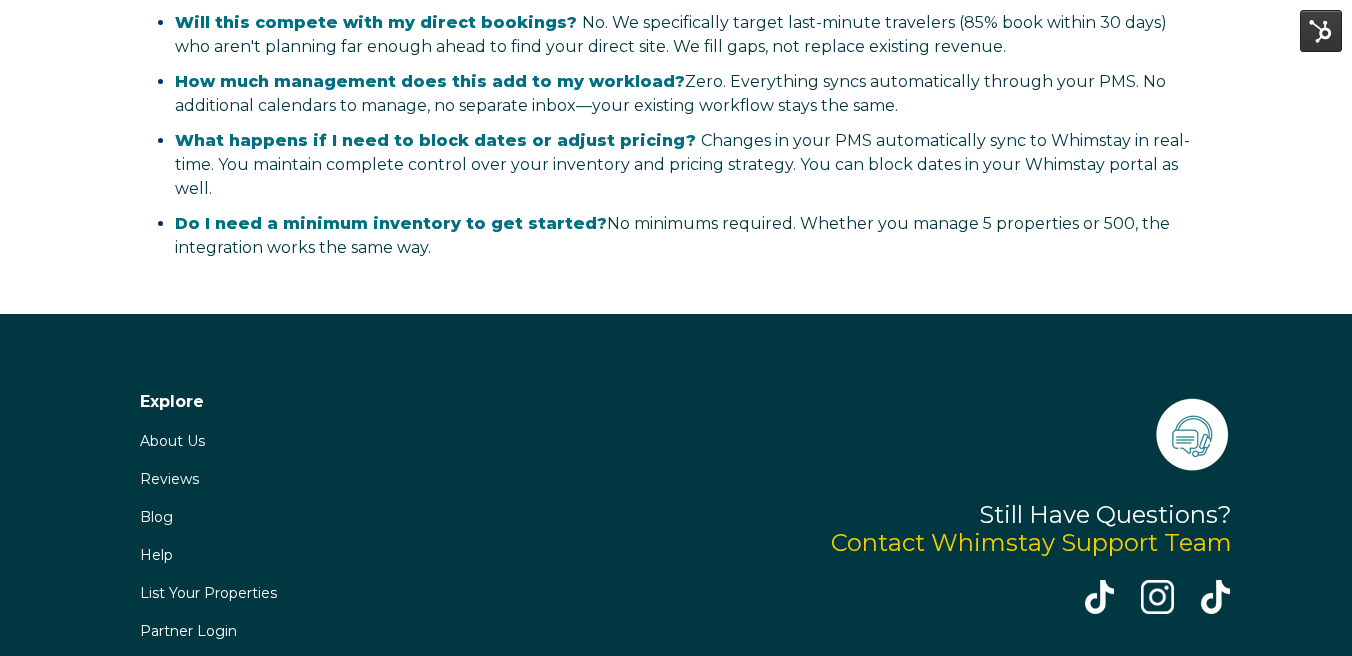 scroll, scrollTop: 4516, scrollLeft: 0, axis: vertical 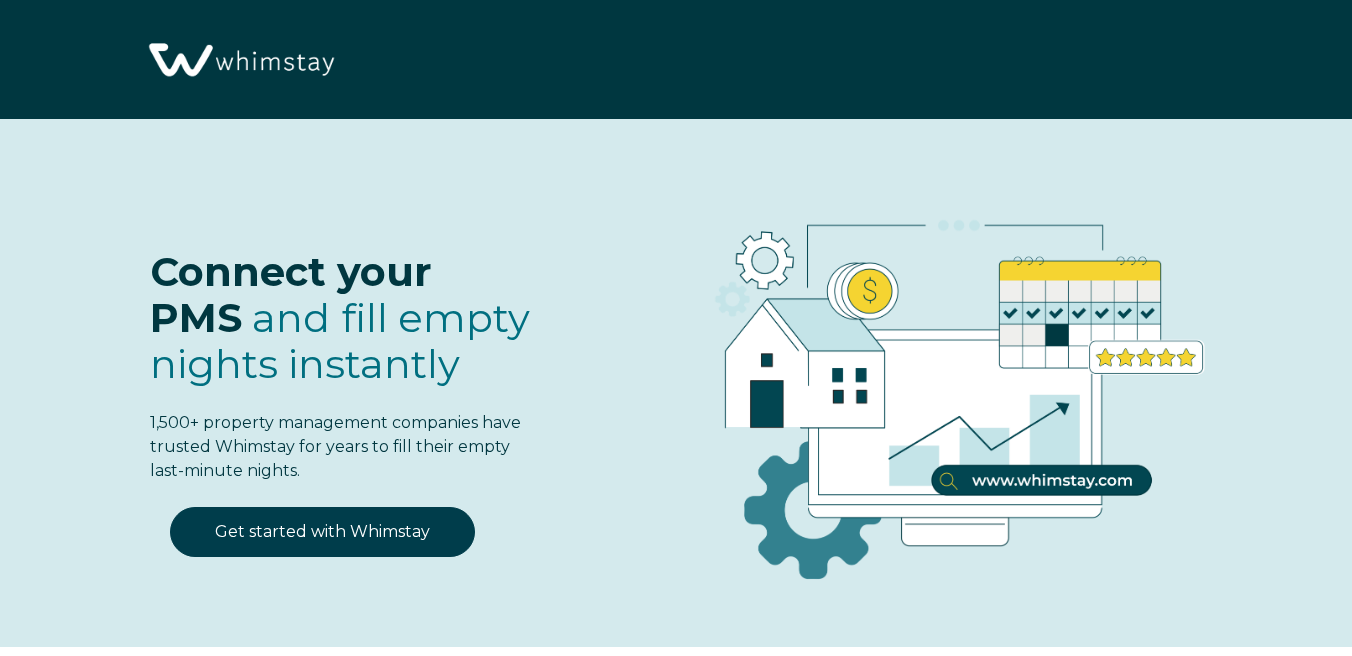 select on "US" 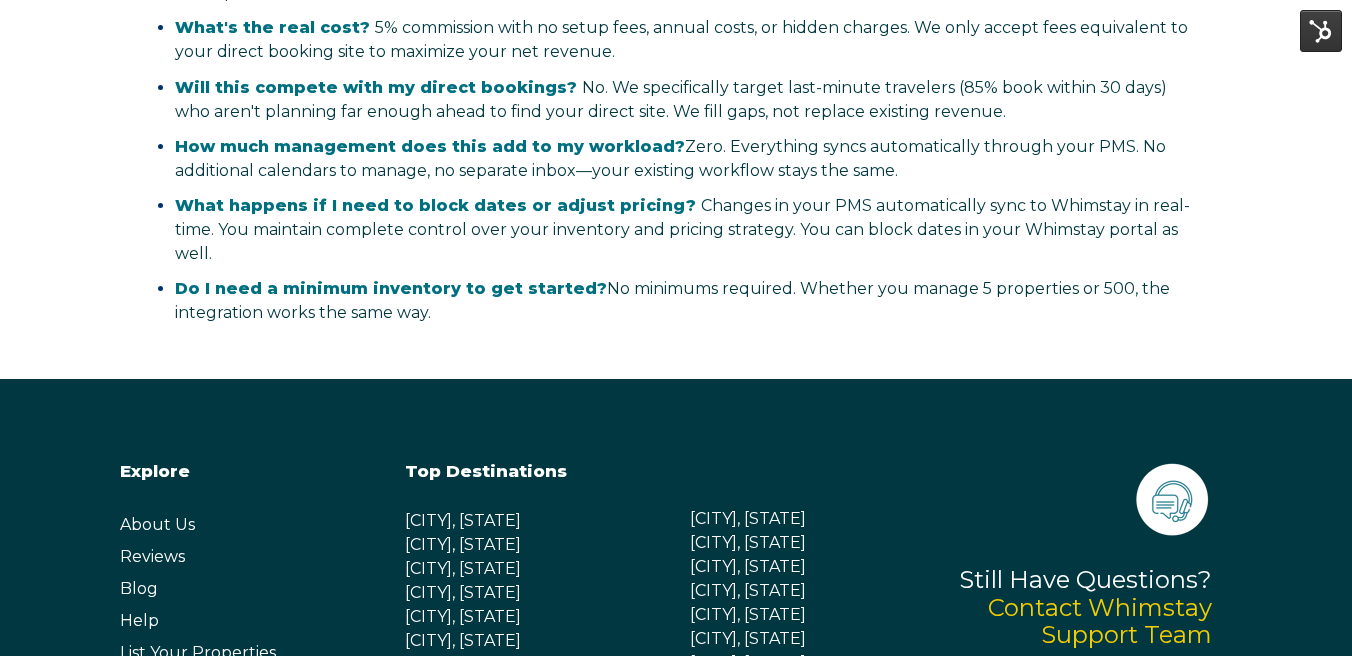 scroll, scrollTop: 4558, scrollLeft: 0, axis: vertical 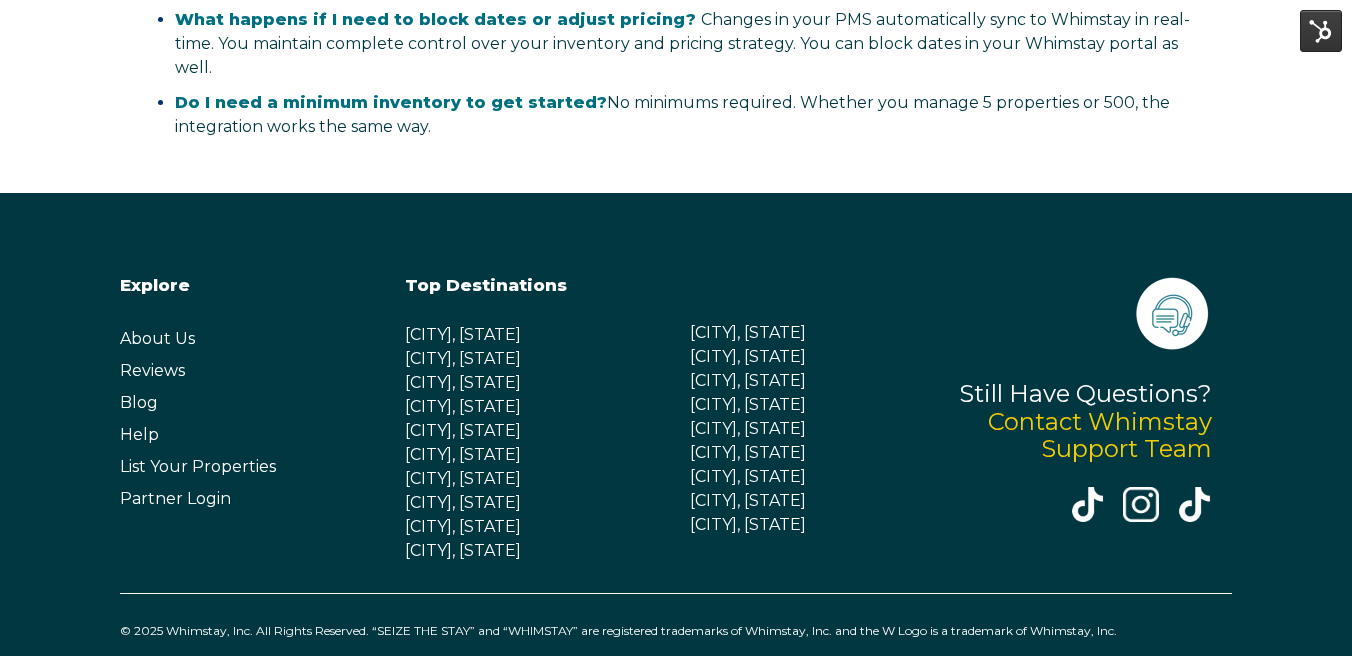 click on "Blog" at bounding box center (139, 402) 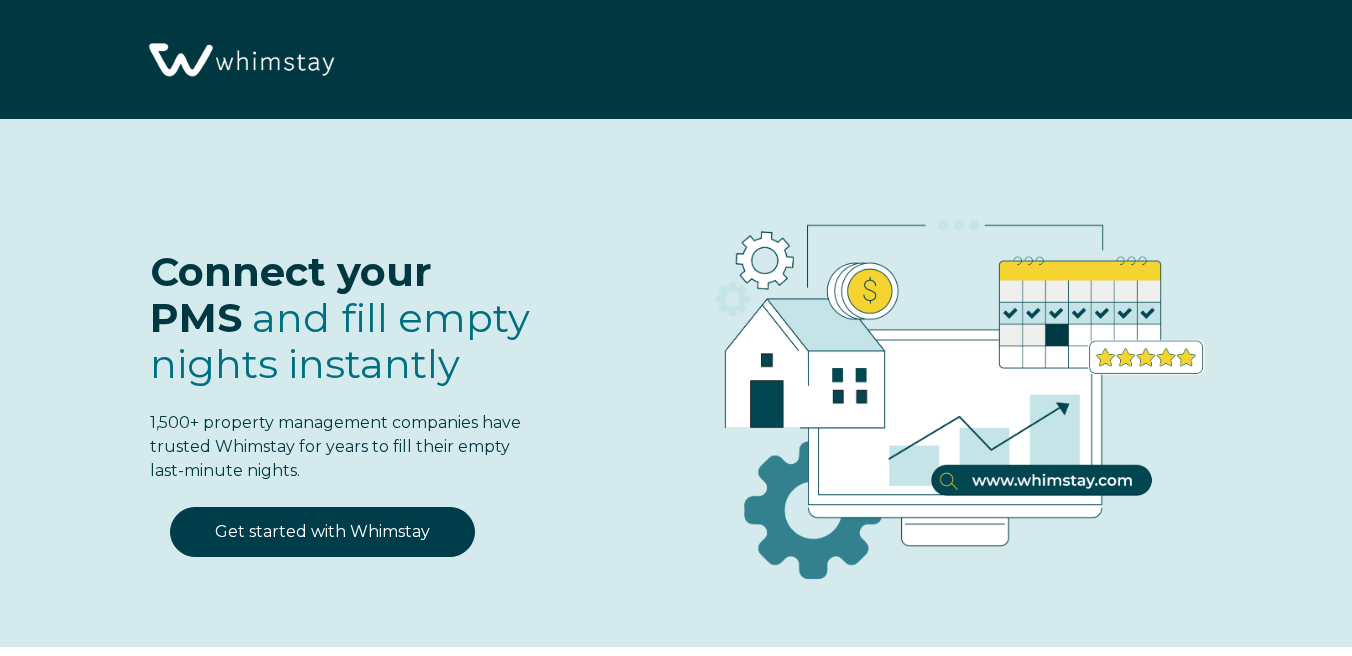 scroll, scrollTop: 0, scrollLeft: 0, axis: both 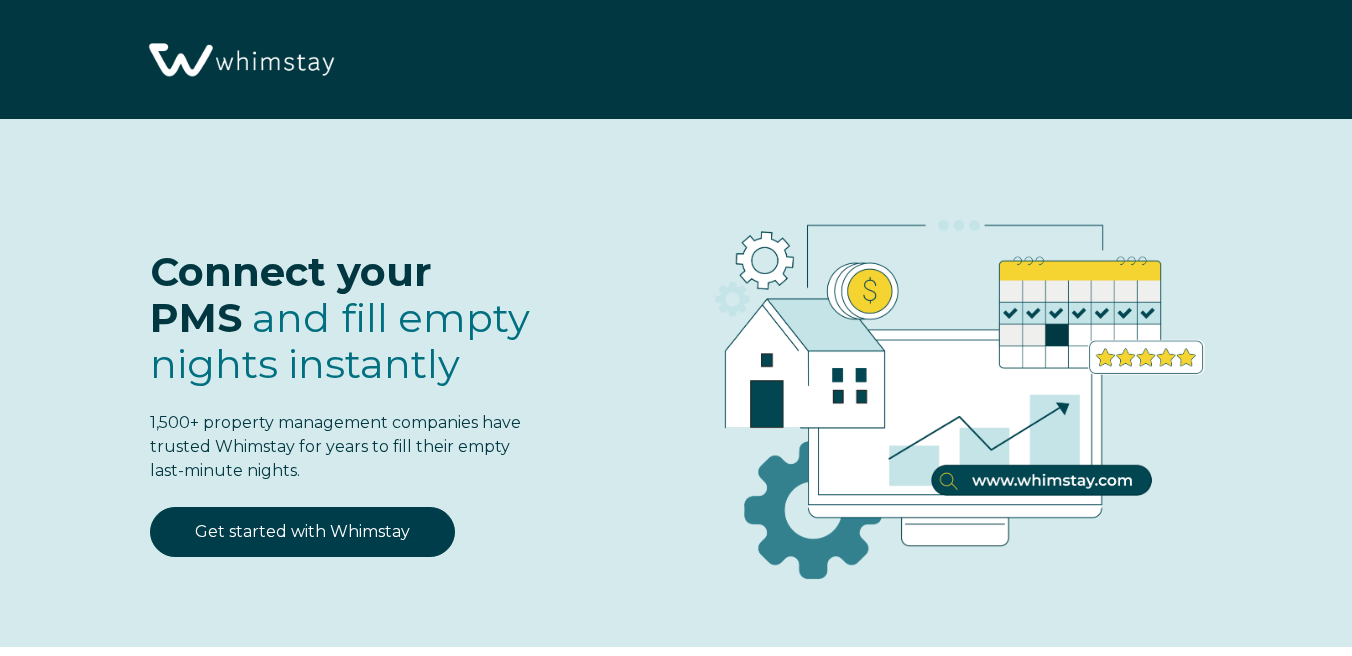 select on "US" 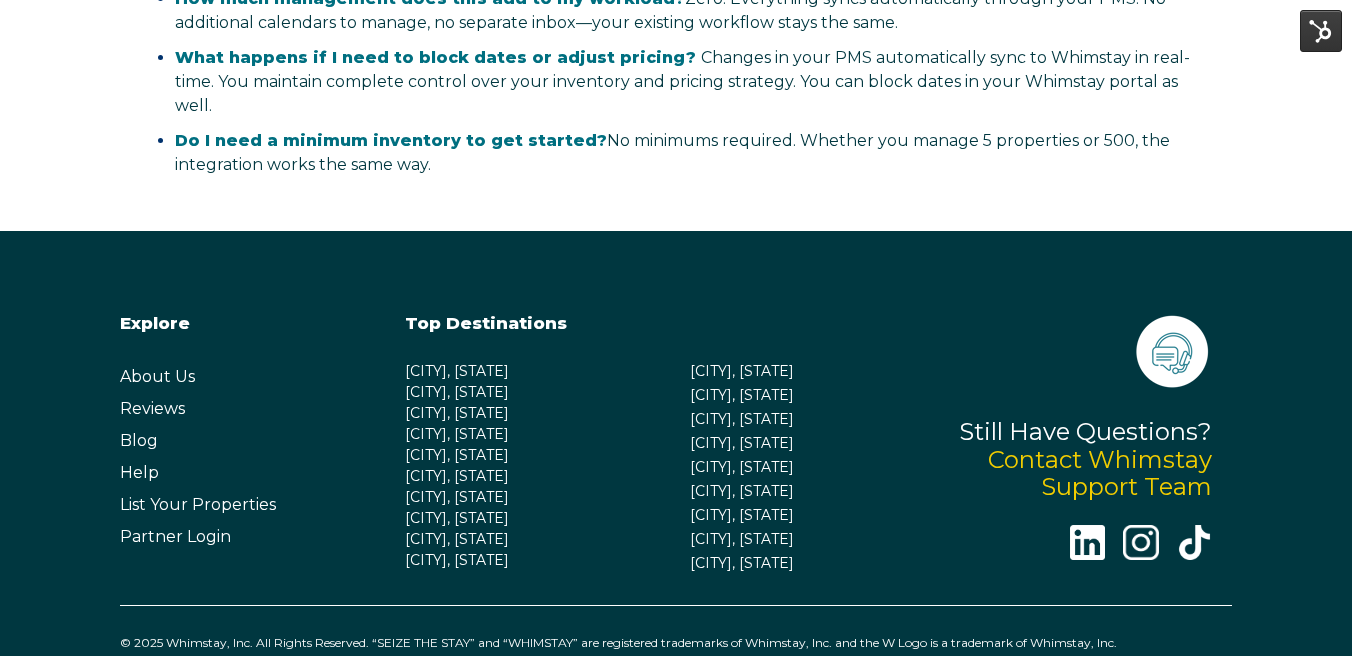 scroll, scrollTop: 4521, scrollLeft: 0, axis: vertical 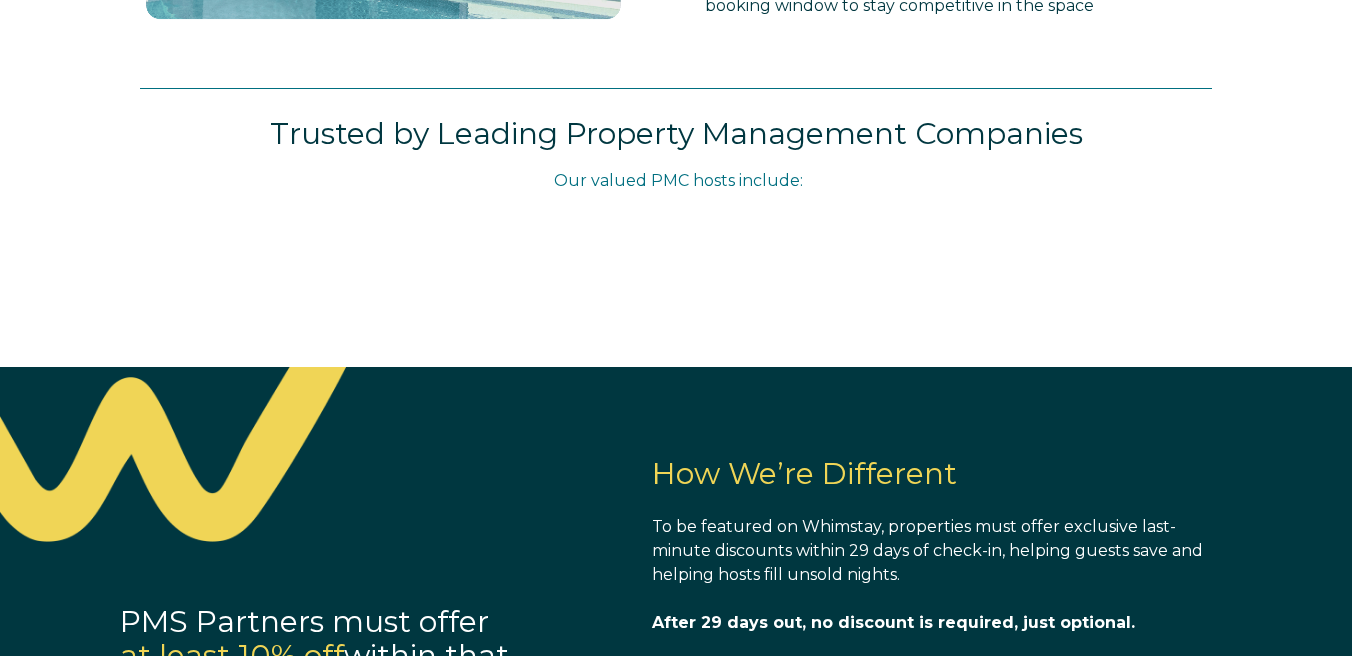 select on "US" 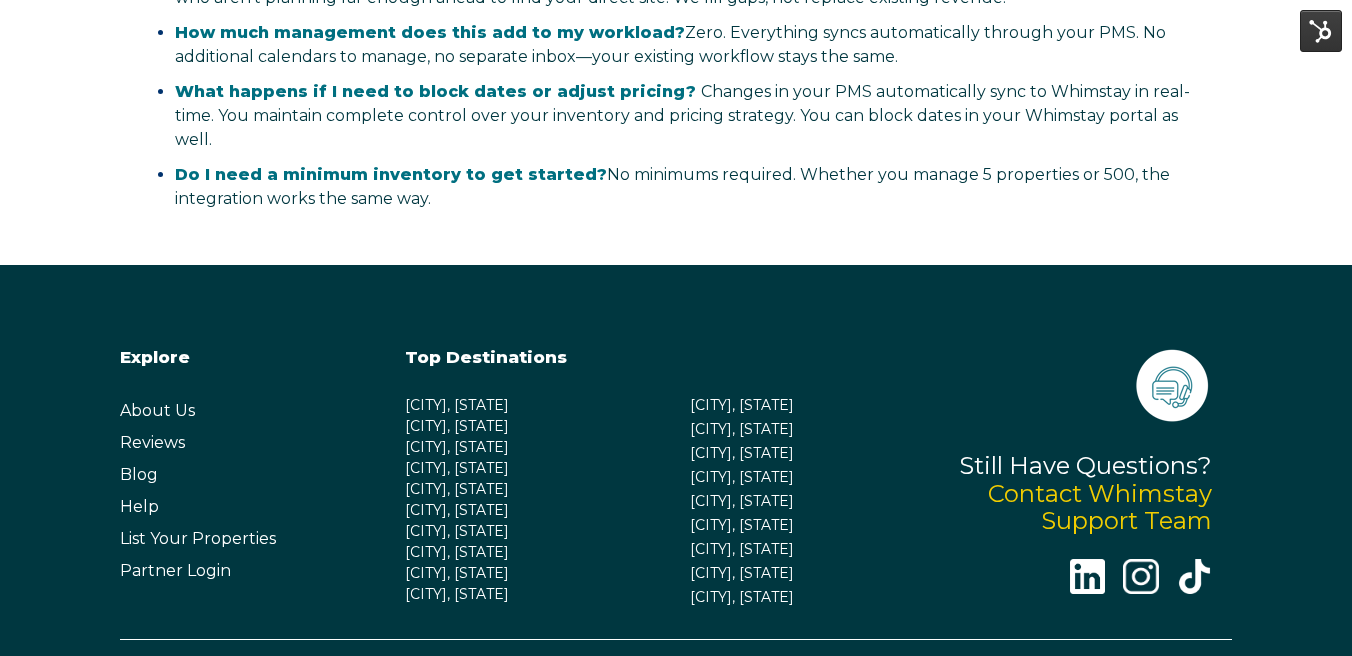 scroll, scrollTop: 4504, scrollLeft: 0, axis: vertical 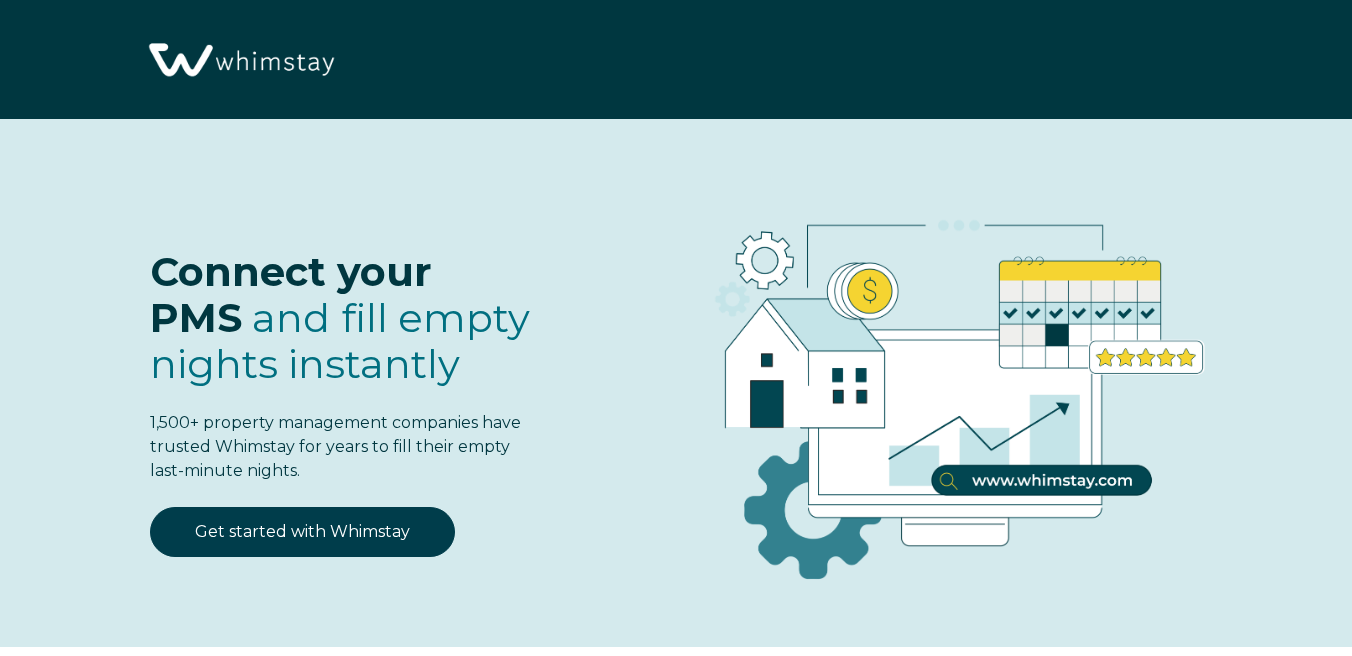 select on "US" 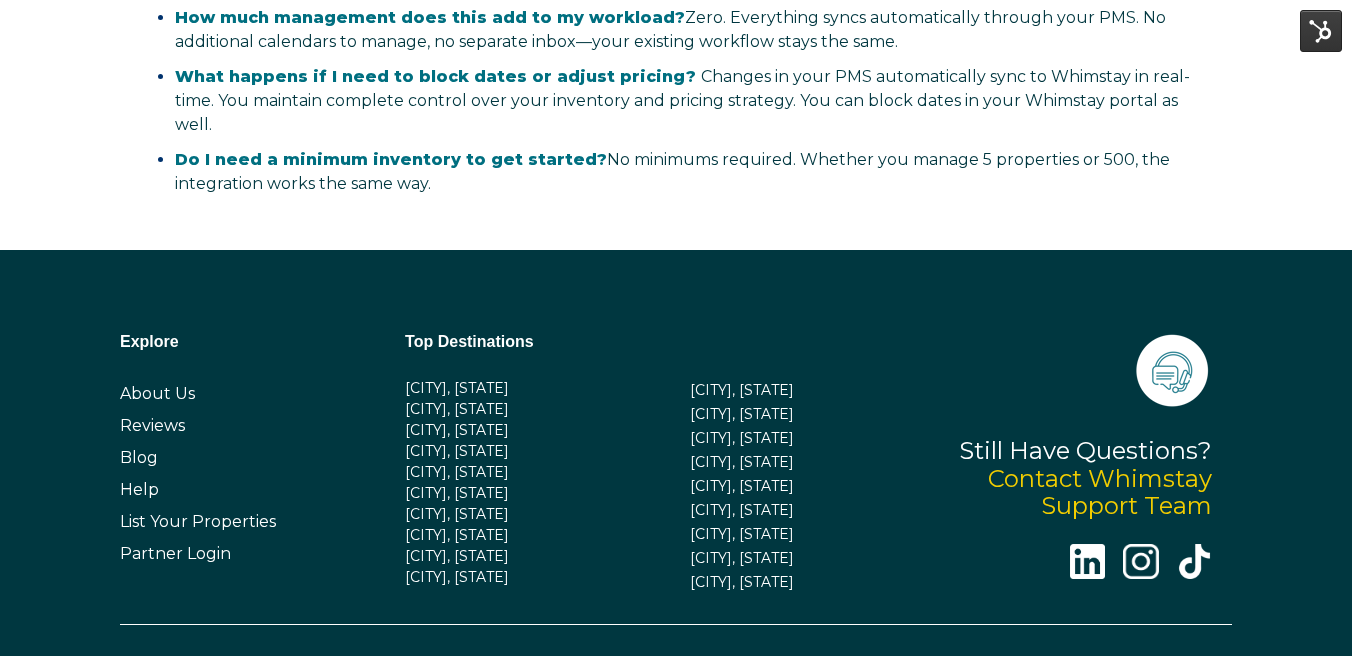 scroll, scrollTop: 4532, scrollLeft: 0, axis: vertical 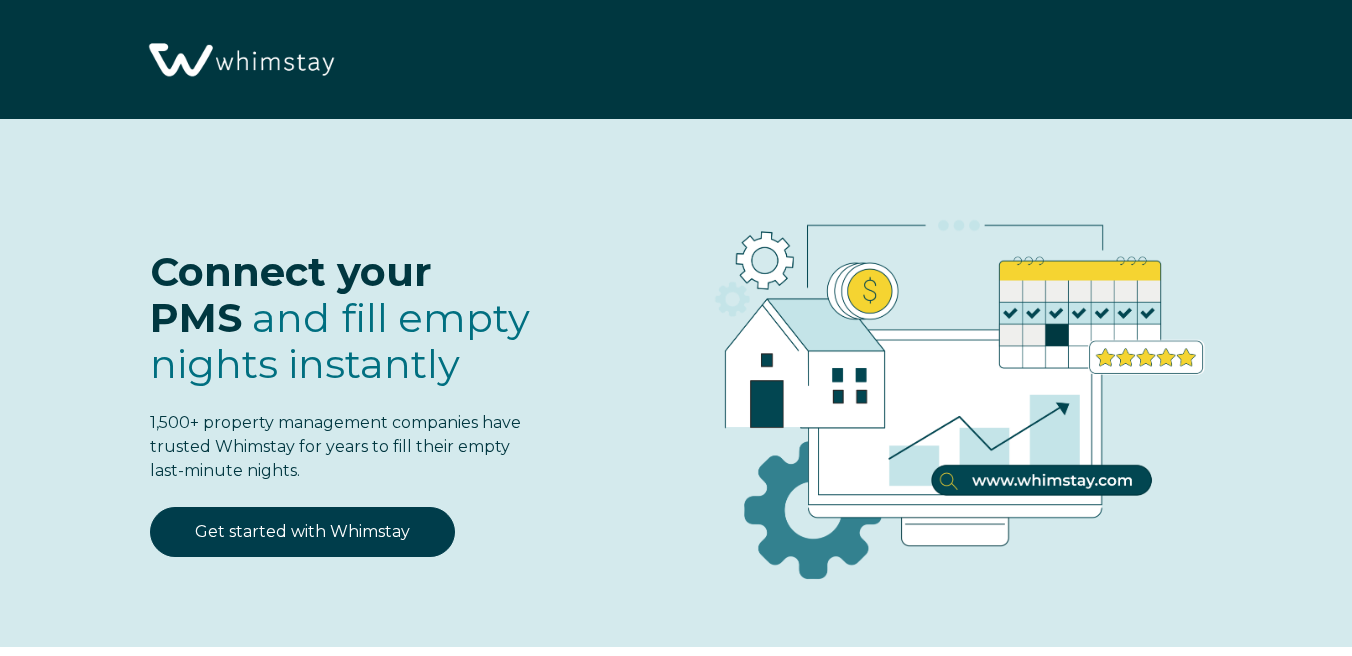 select on "US" 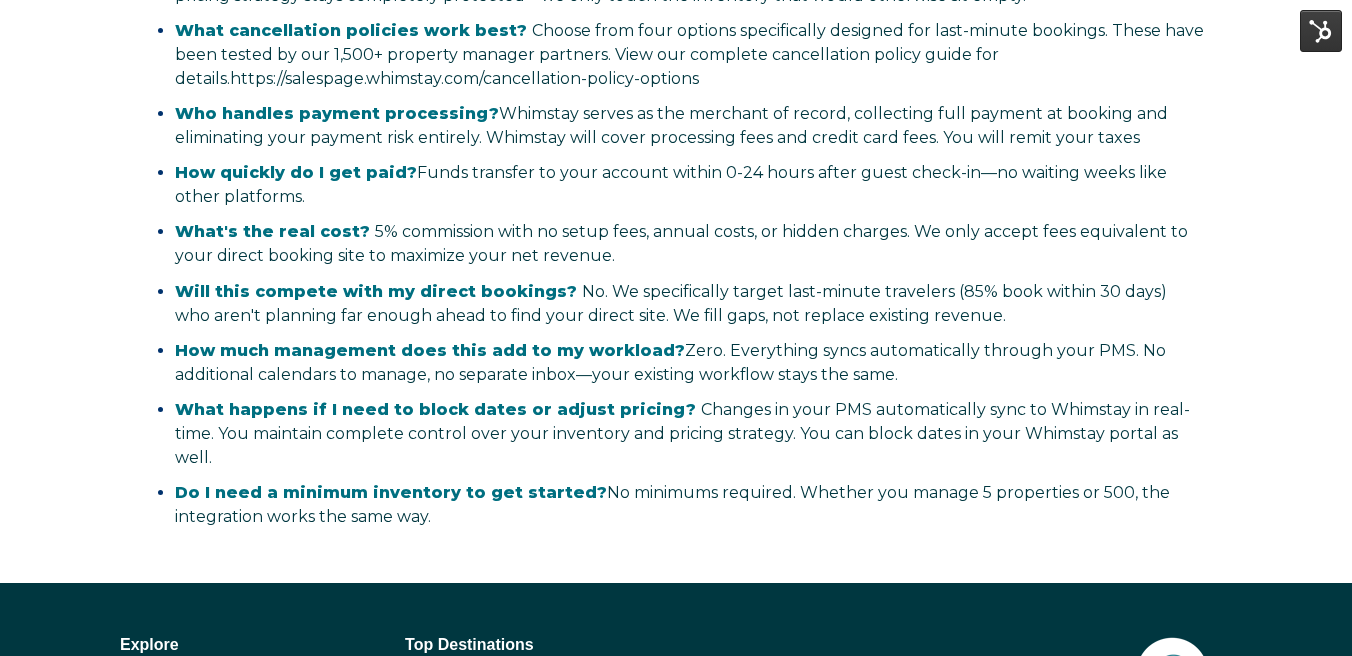 scroll, scrollTop: 4502, scrollLeft: 0, axis: vertical 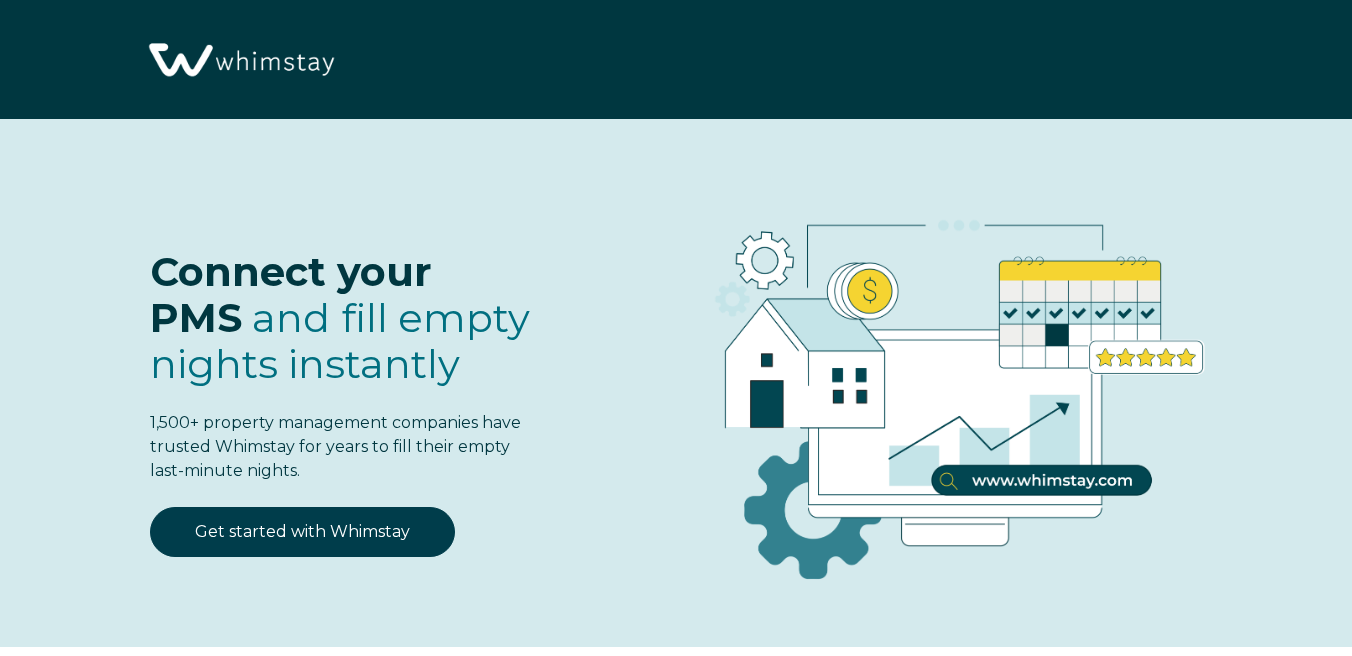 select on "US" 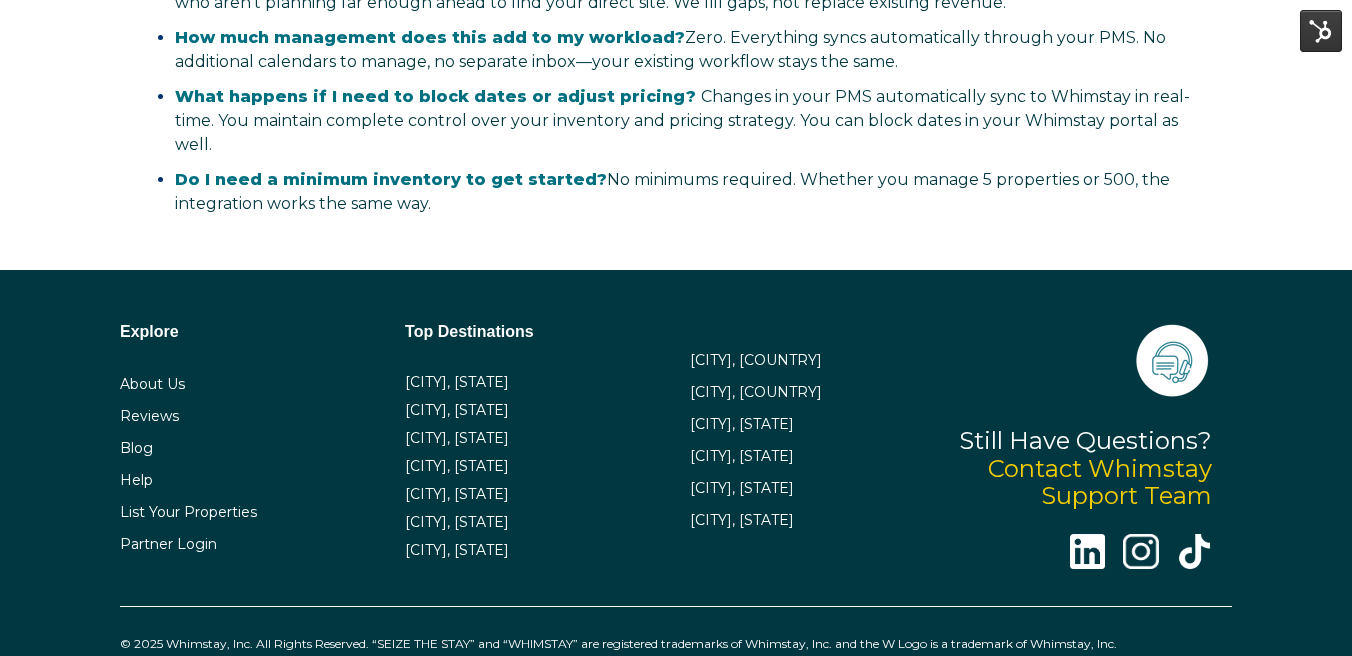 scroll, scrollTop: 4493, scrollLeft: 0, axis: vertical 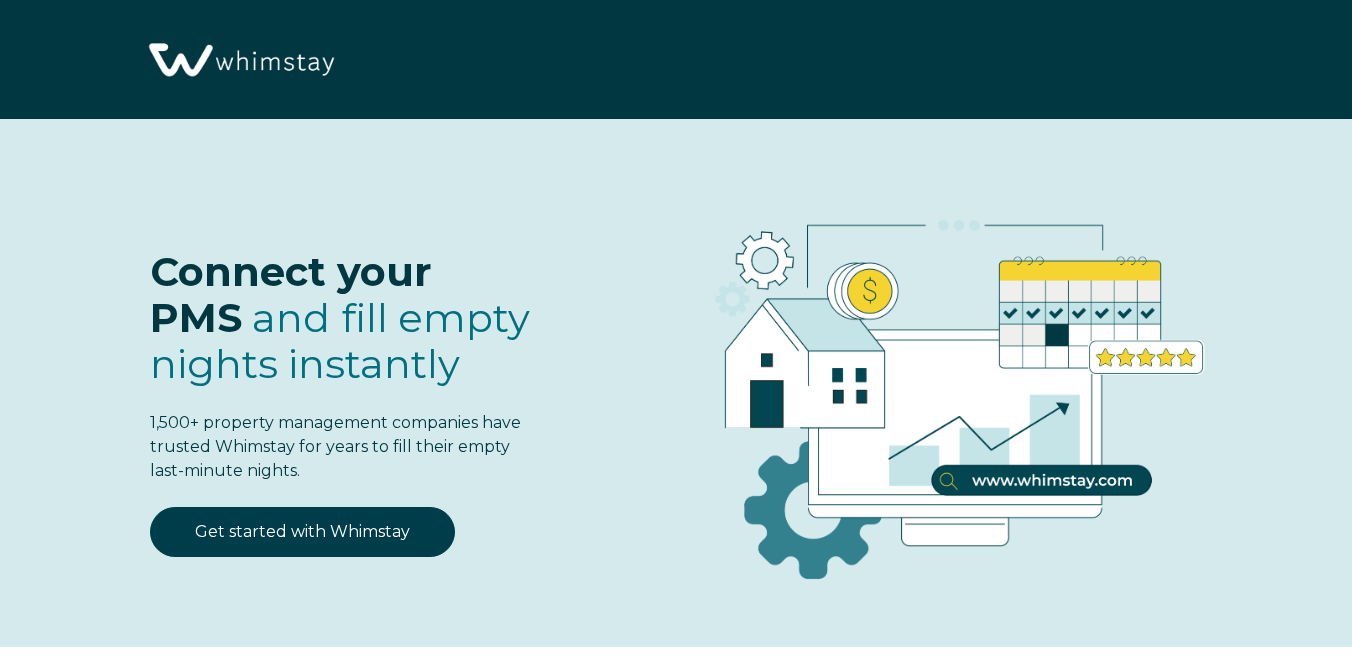 select on "US" 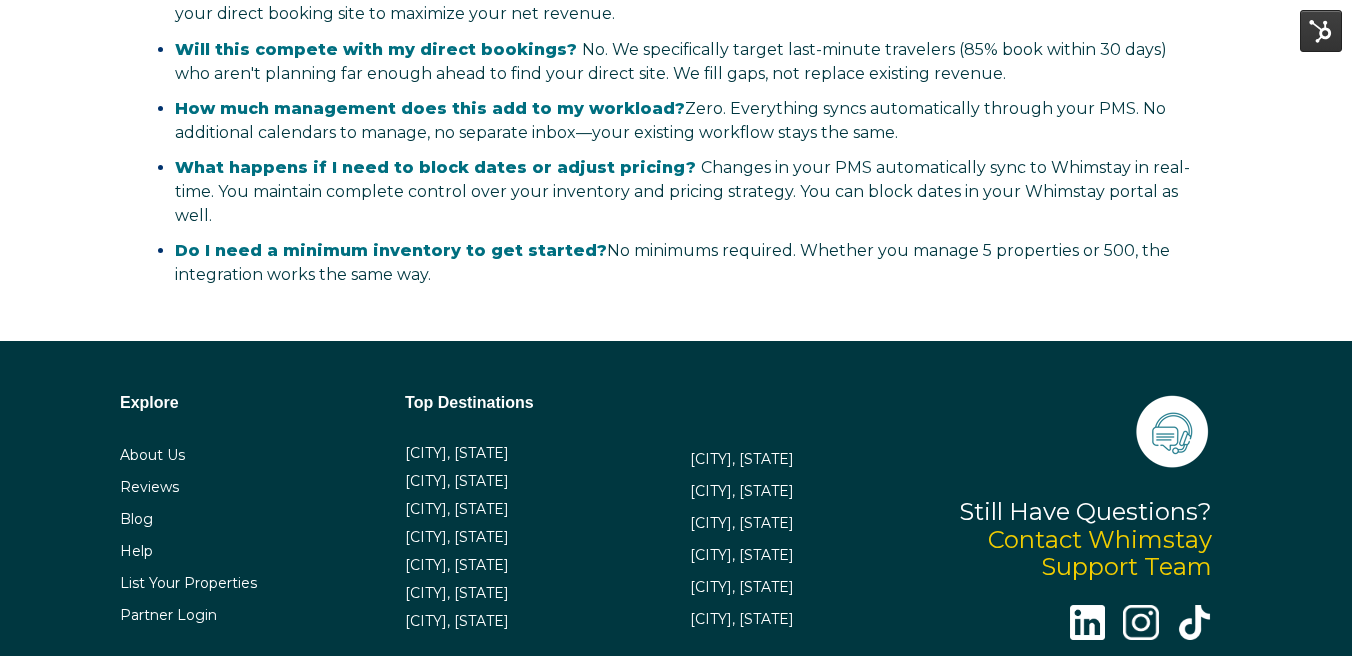 scroll, scrollTop: 4493, scrollLeft: 0, axis: vertical 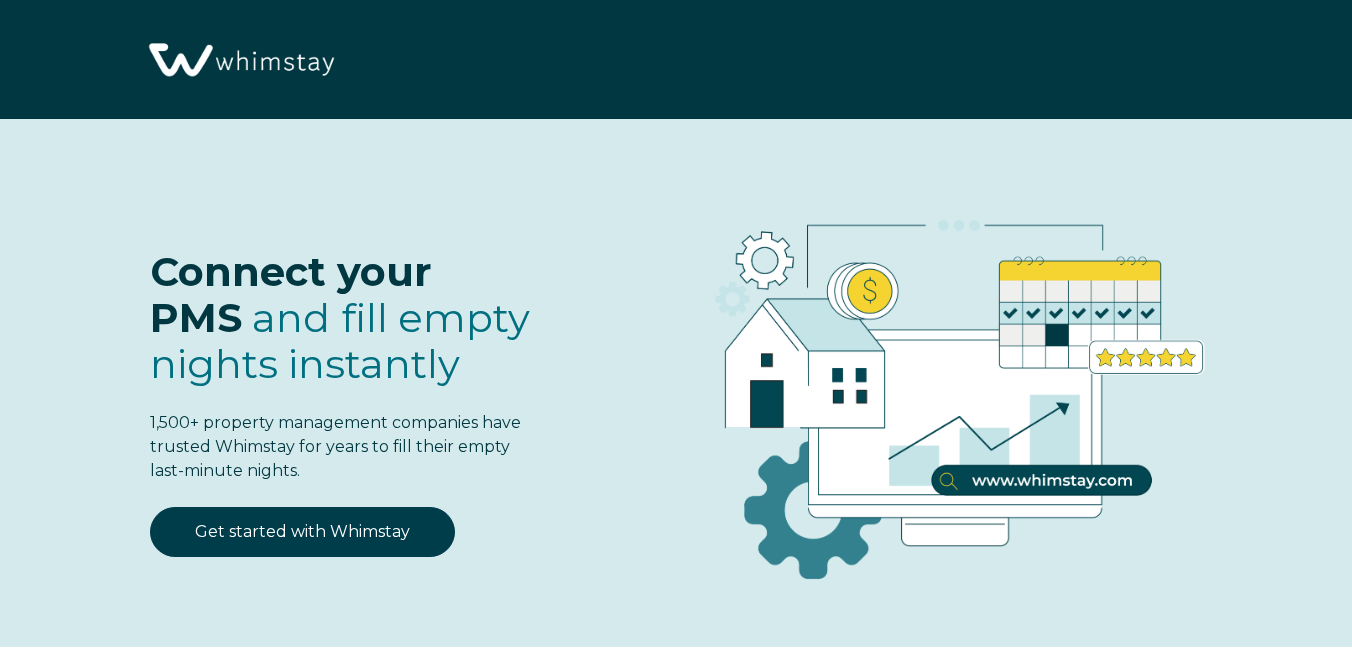 select on "US" 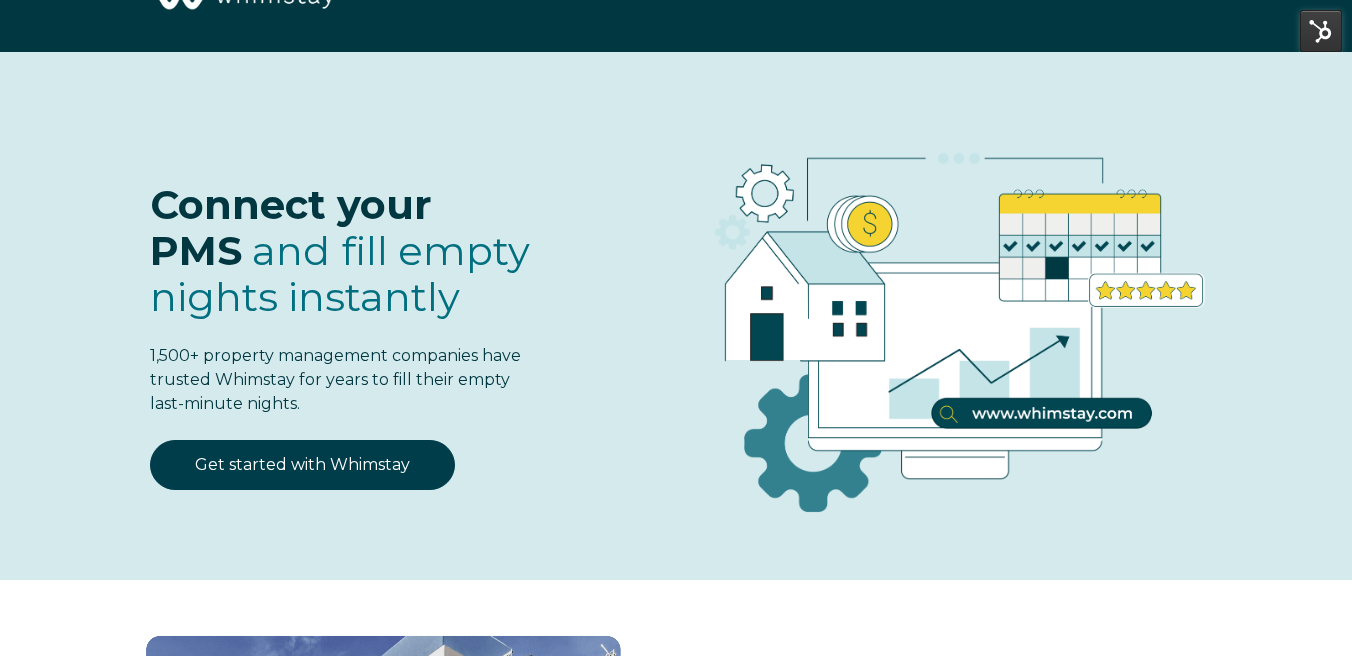 scroll, scrollTop: 53, scrollLeft: 0, axis: vertical 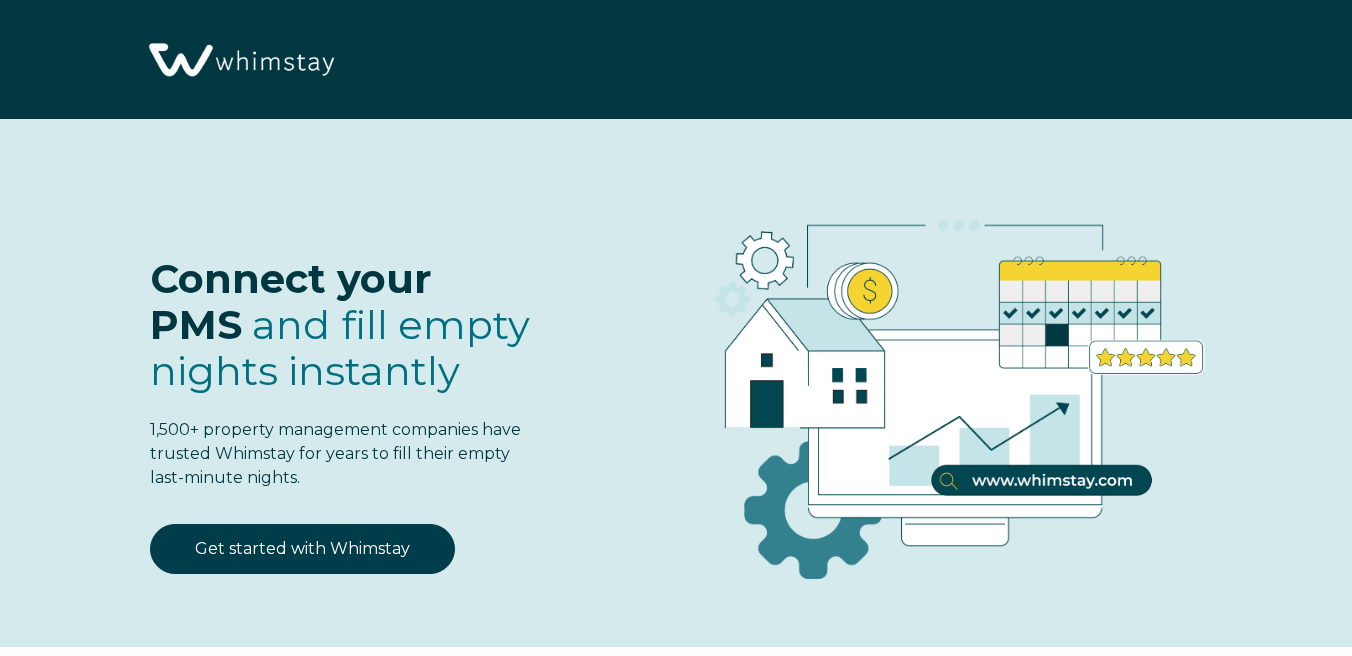 select on "US" 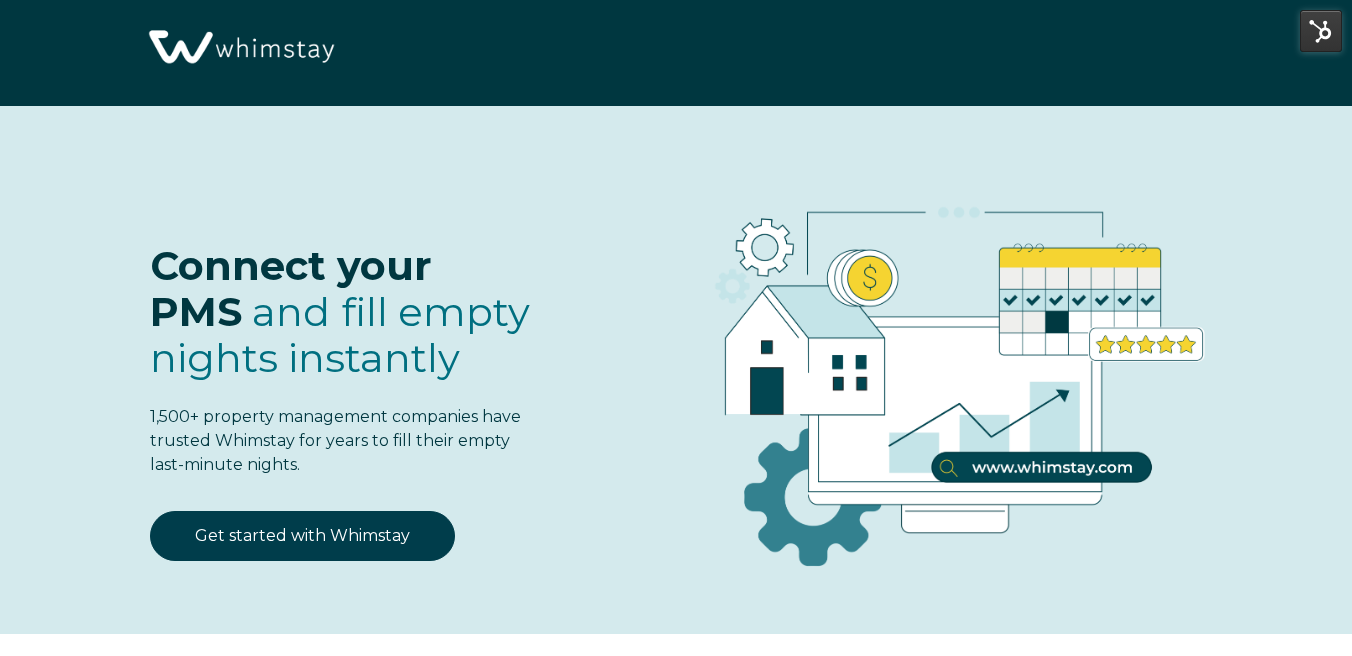 scroll, scrollTop: 0, scrollLeft: 0, axis: both 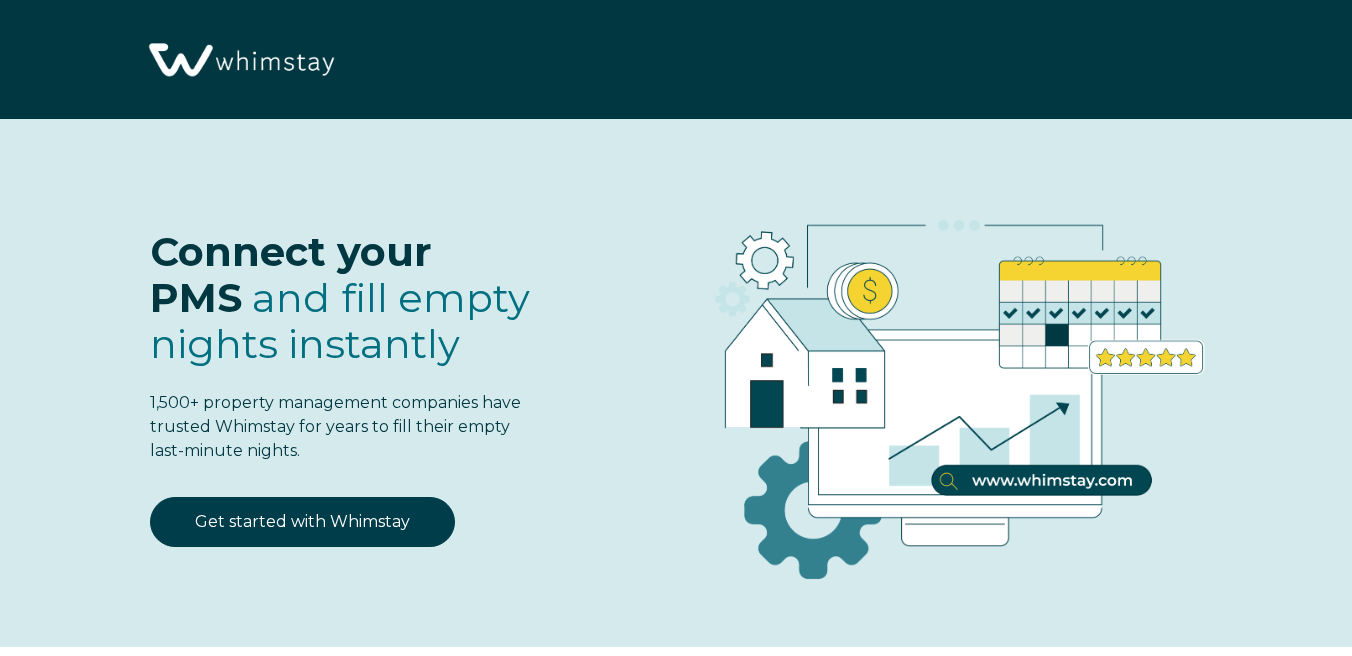 select on "US" 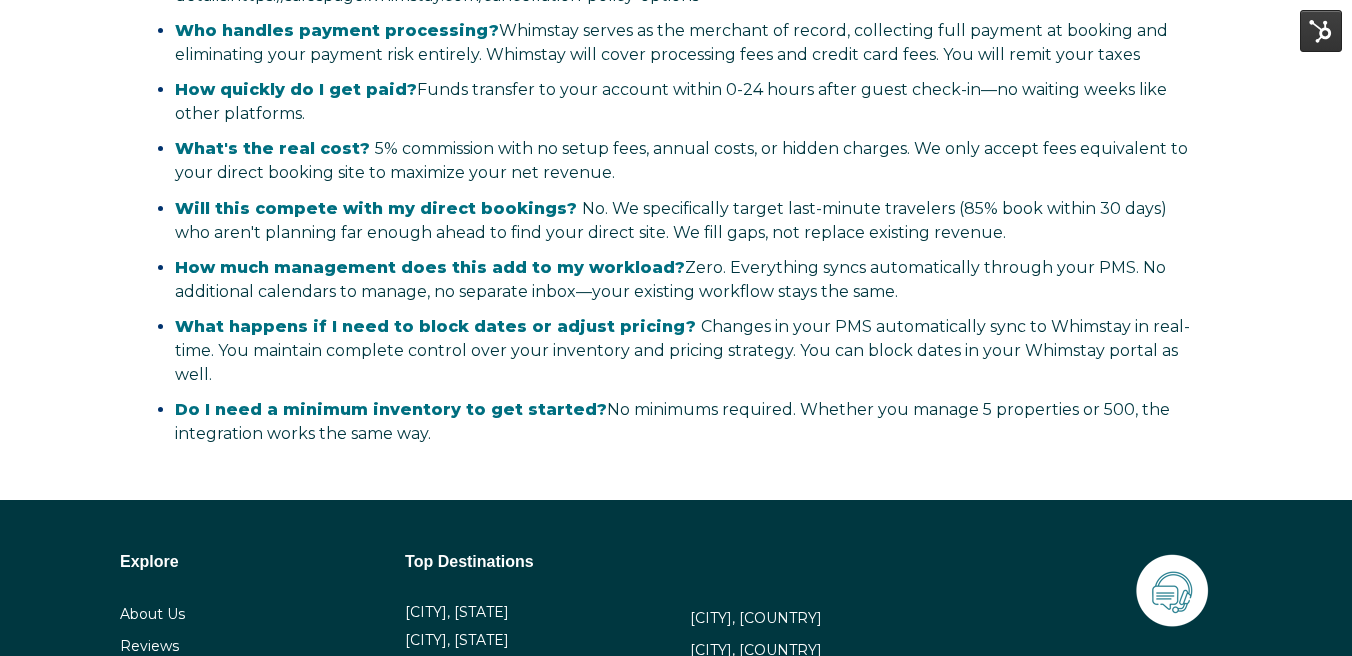 scroll, scrollTop: 4224, scrollLeft: 0, axis: vertical 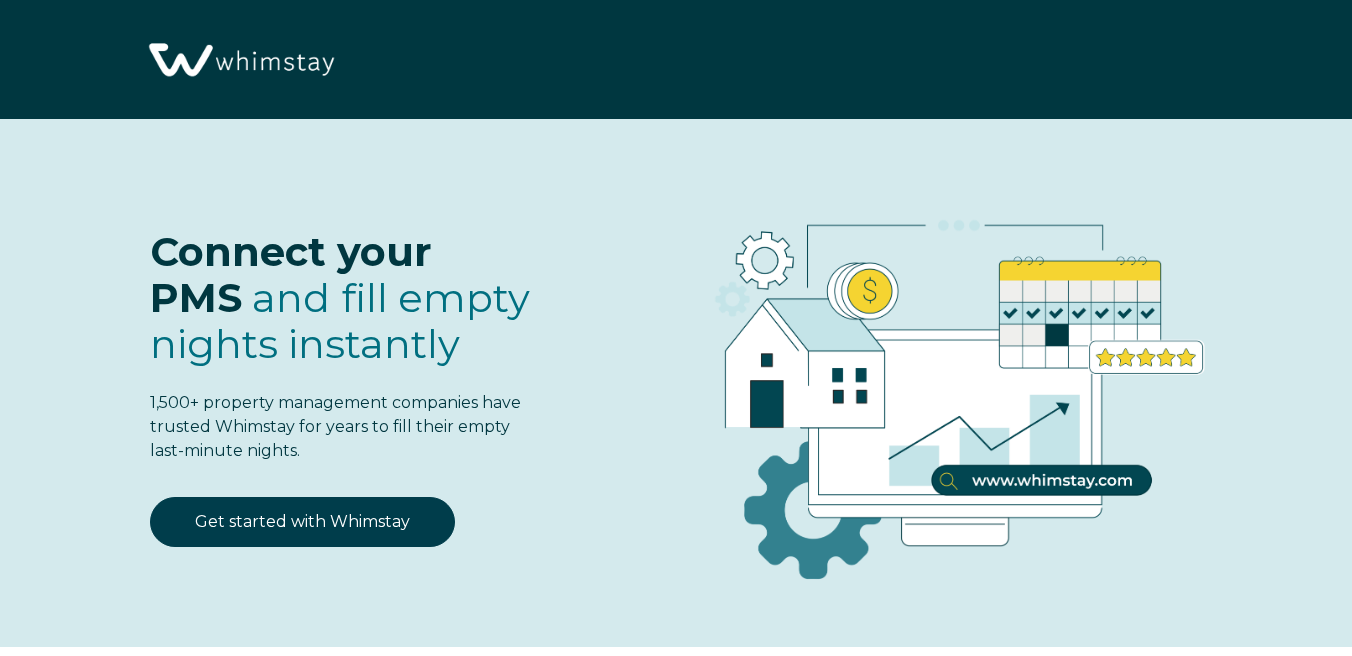 select on "US" 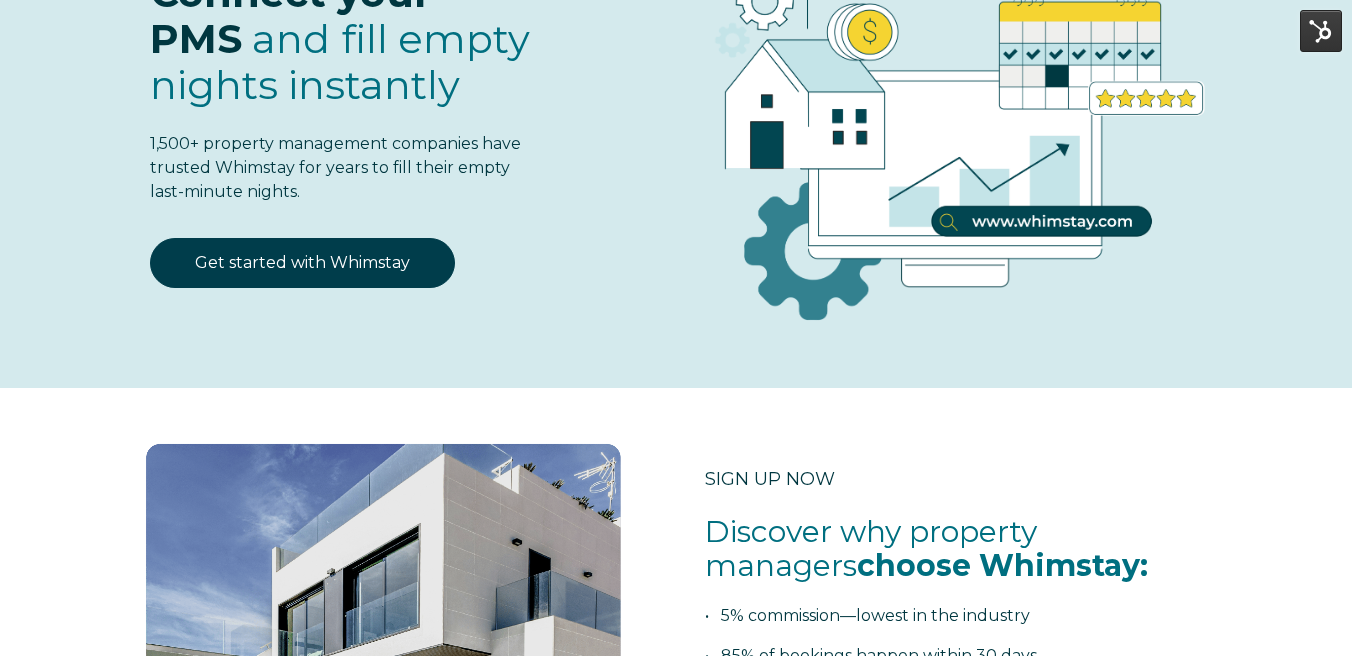 scroll, scrollTop: 0, scrollLeft: 0, axis: both 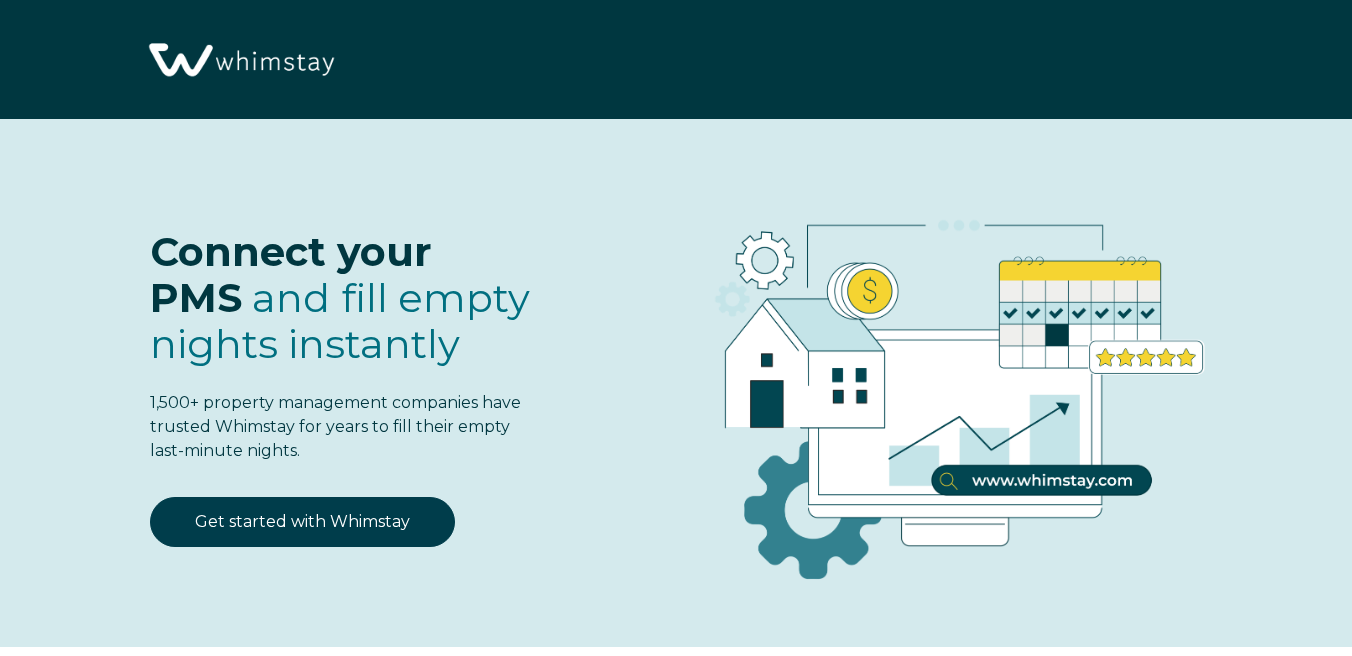 select on "US" 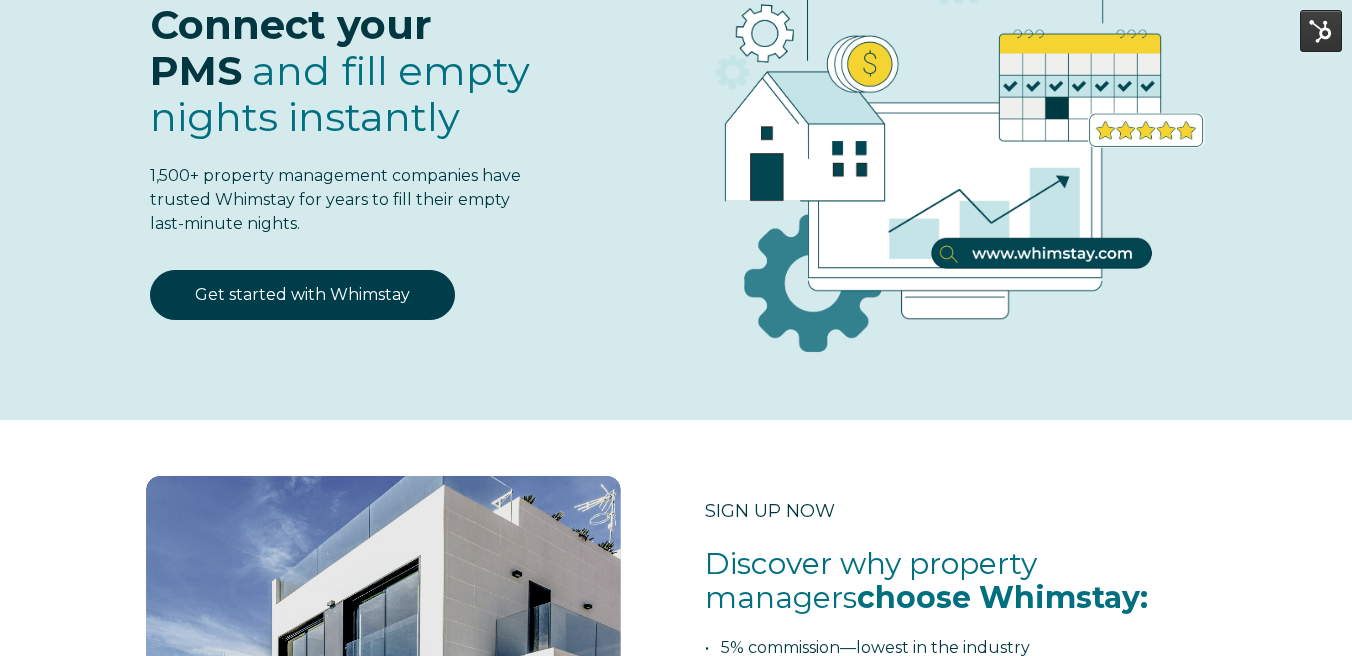 scroll, scrollTop: 238, scrollLeft: 0, axis: vertical 